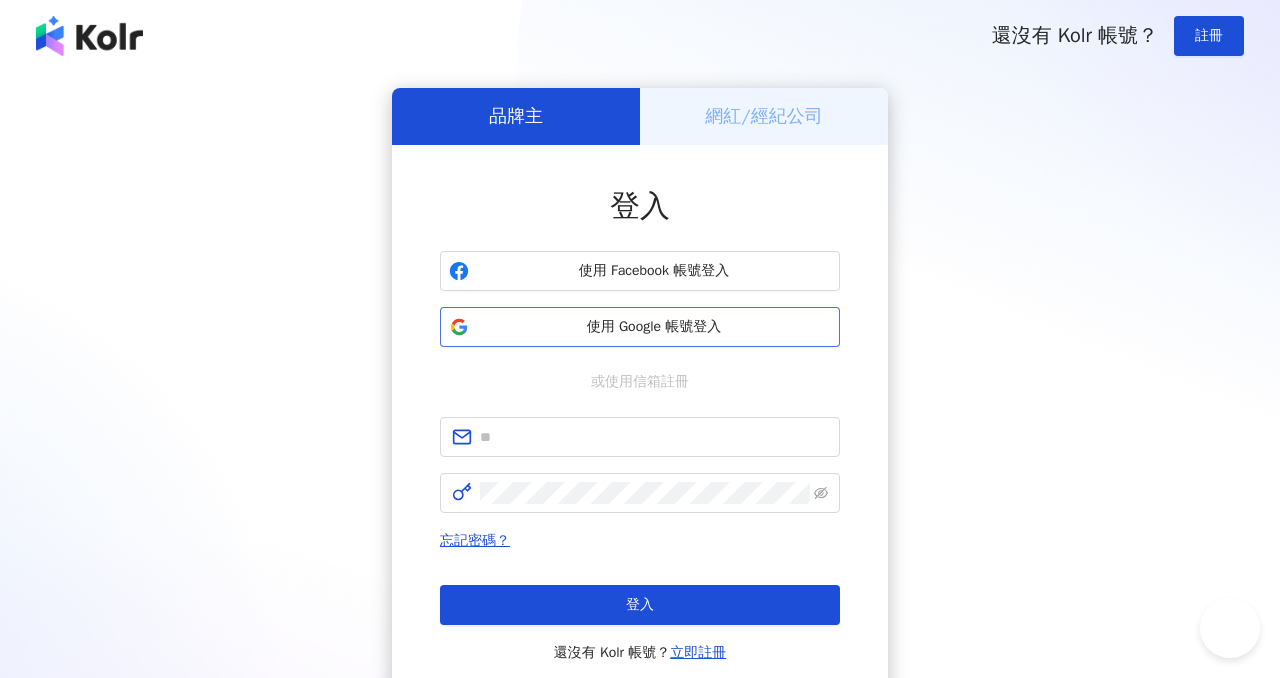 scroll, scrollTop: 0, scrollLeft: 0, axis: both 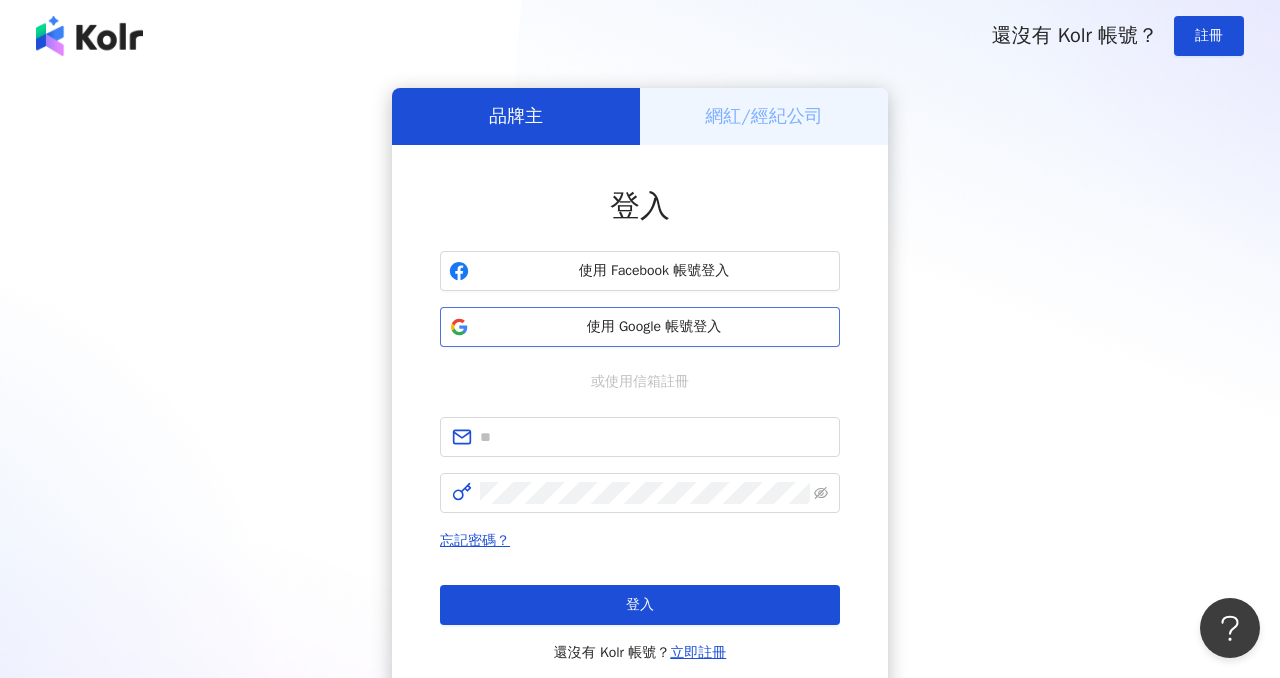 click on "使用 Google 帳號登入" at bounding box center [640, 327] 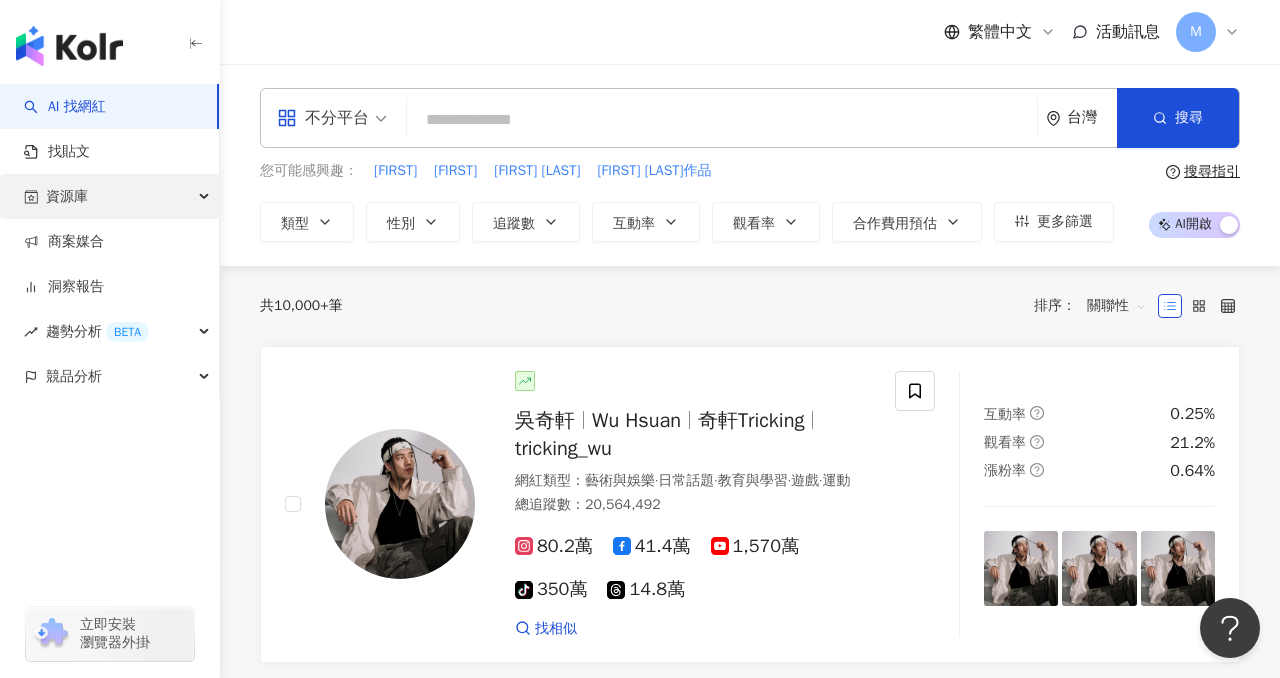 click on "資源庫" at bounding box center [109, 196] 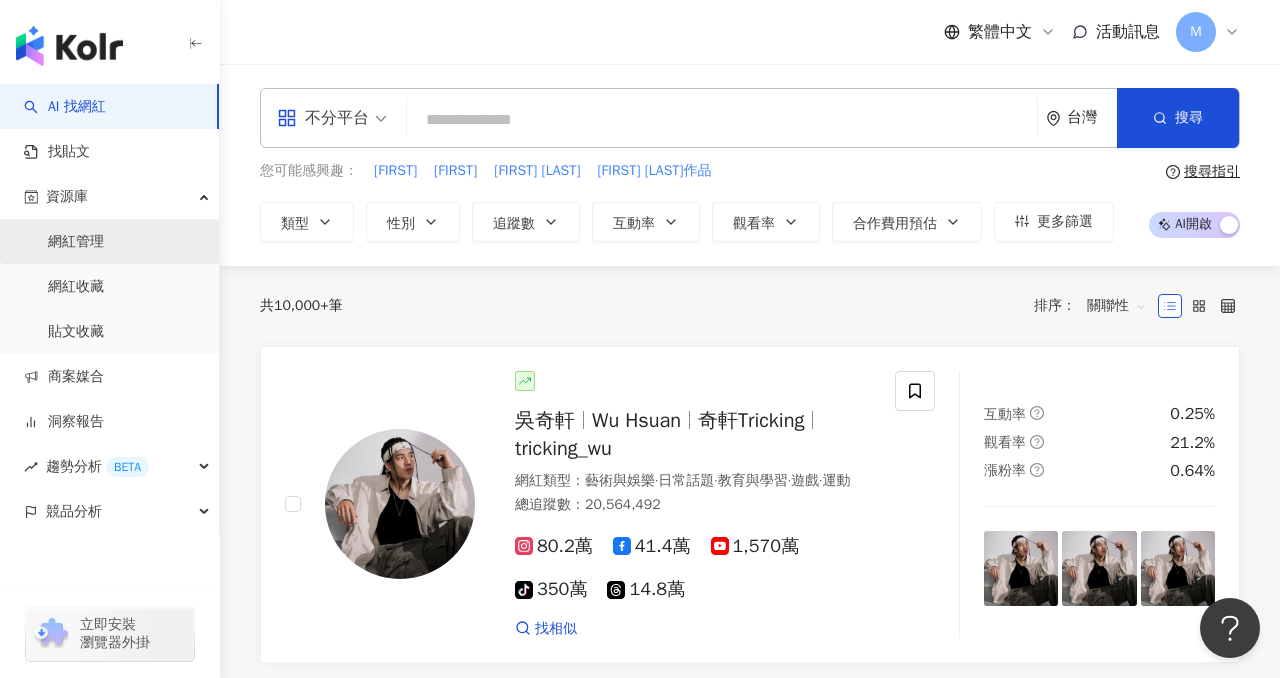 click on "網紅管理" at bounding box center (76, 242) 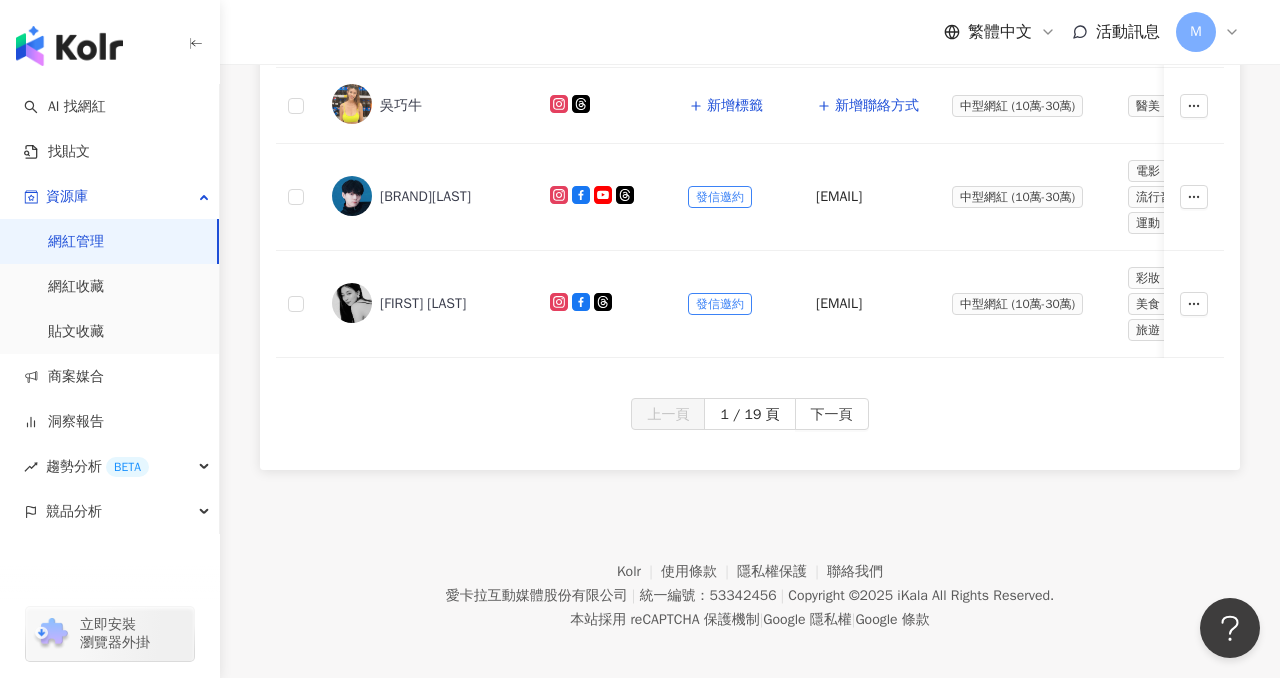 scroll, scrollTop: 1144, scrollLeft: 0, axis: vertical 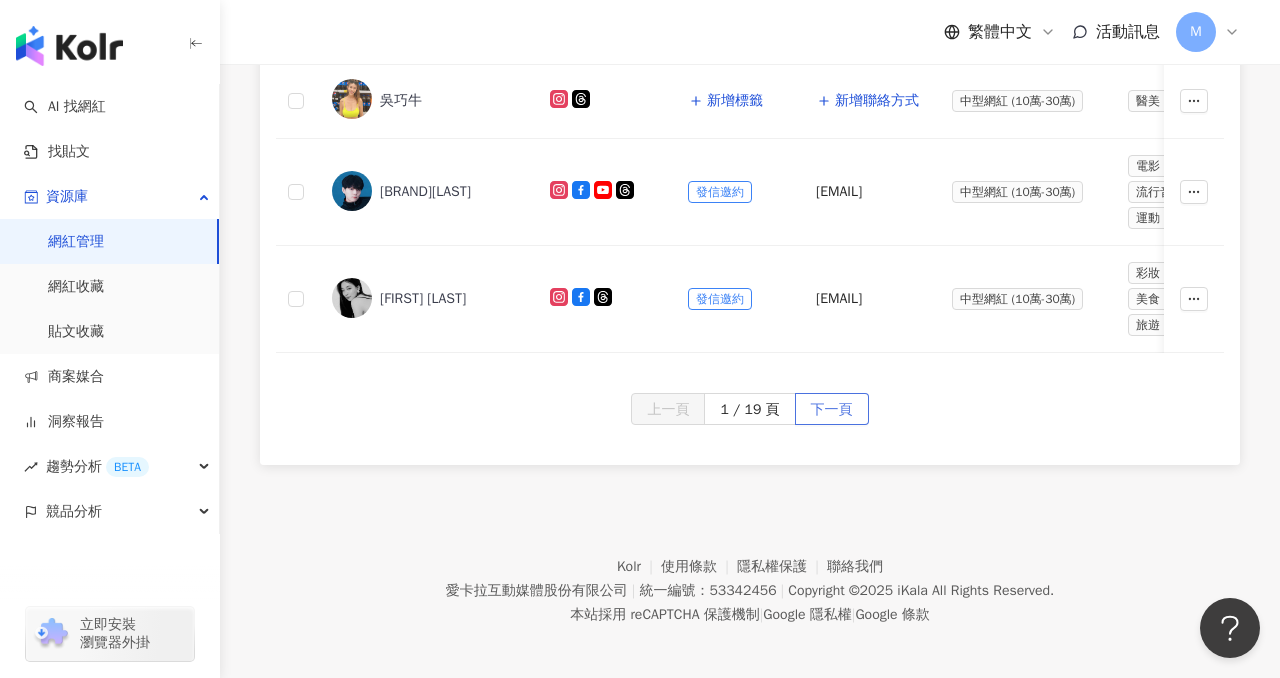 click on "下一頁" at bounding box center [832, 410] 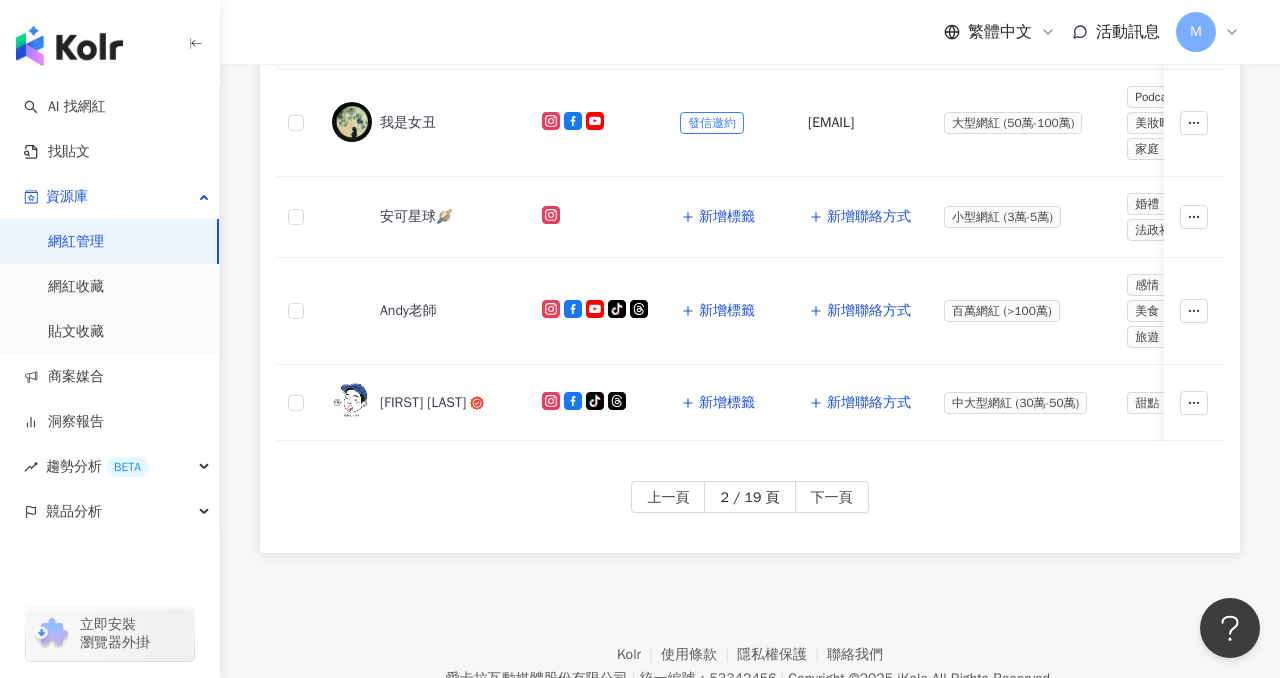 scroll, scrollTop: 1077, scrollLeft: 0, axis: vertical 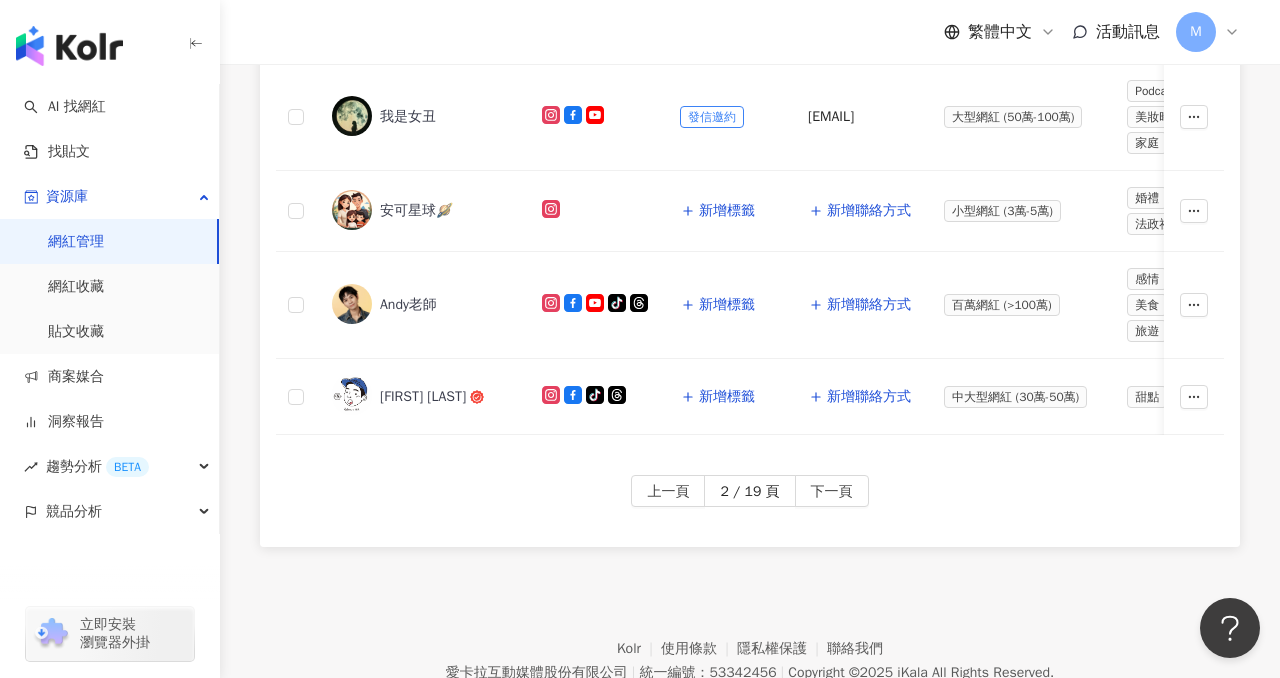 click on "網紅管理" at bounding box center (76, 242) 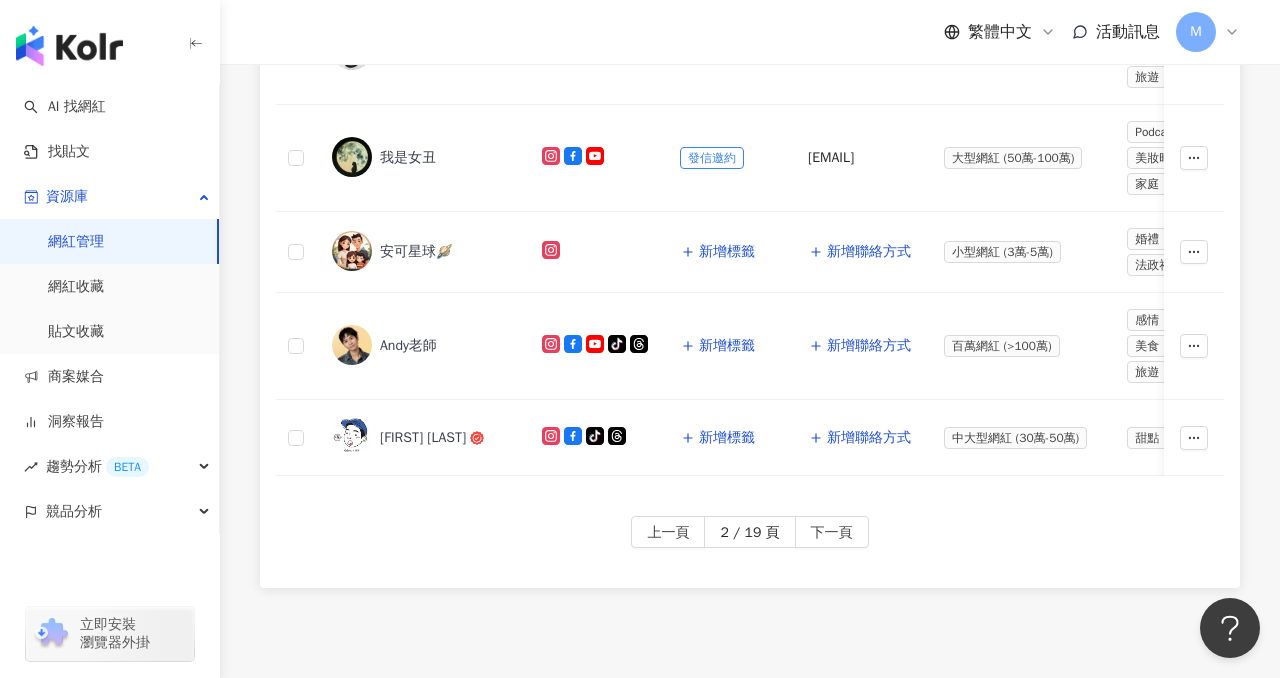 scroll, scrollTop: 1070, scrollLeft: 0, axis: vertical 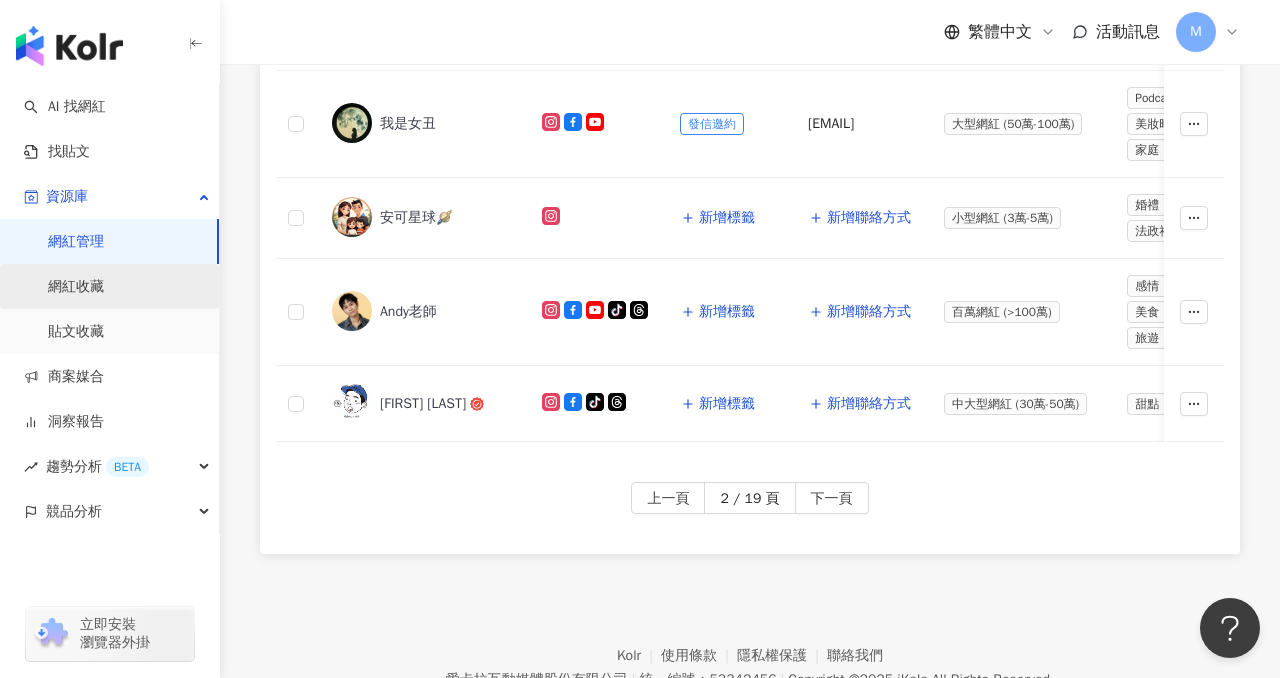 click on "網紅收藏" at bounding box center (76, 287) 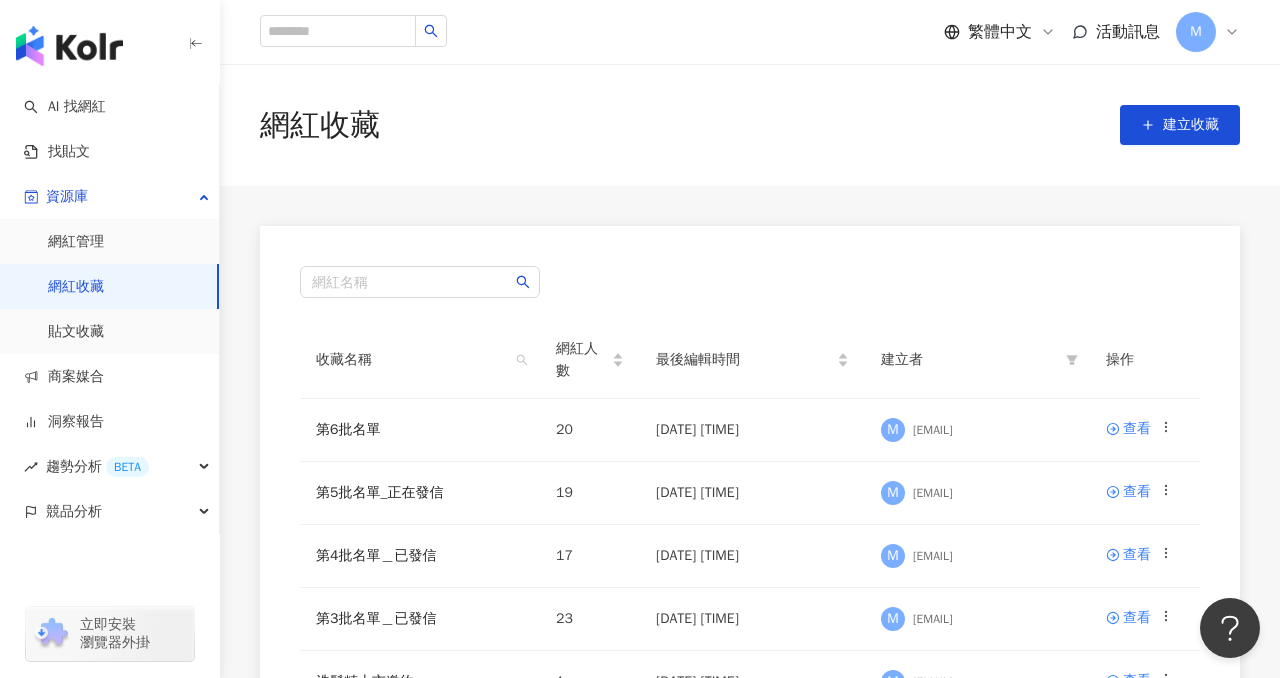 scroll, scrollTop: 155, scrollLeft: 0, axis: vertical 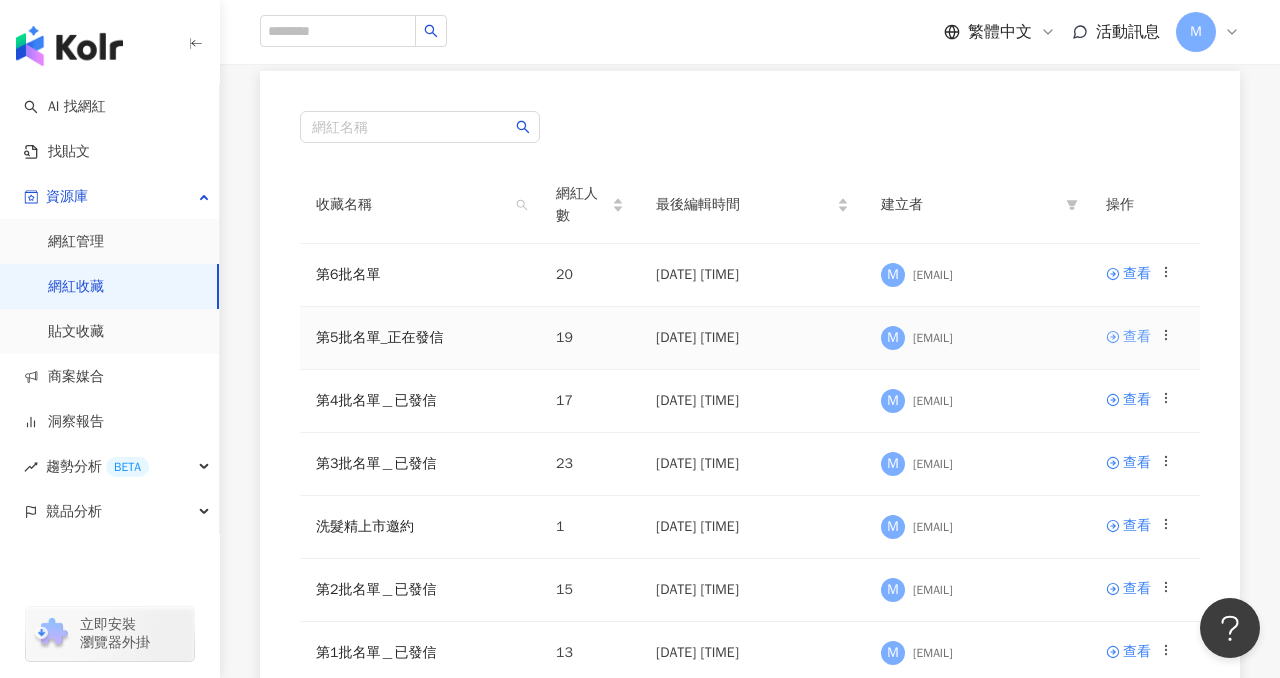 click on "查看" at bounding box center (1137, 337) 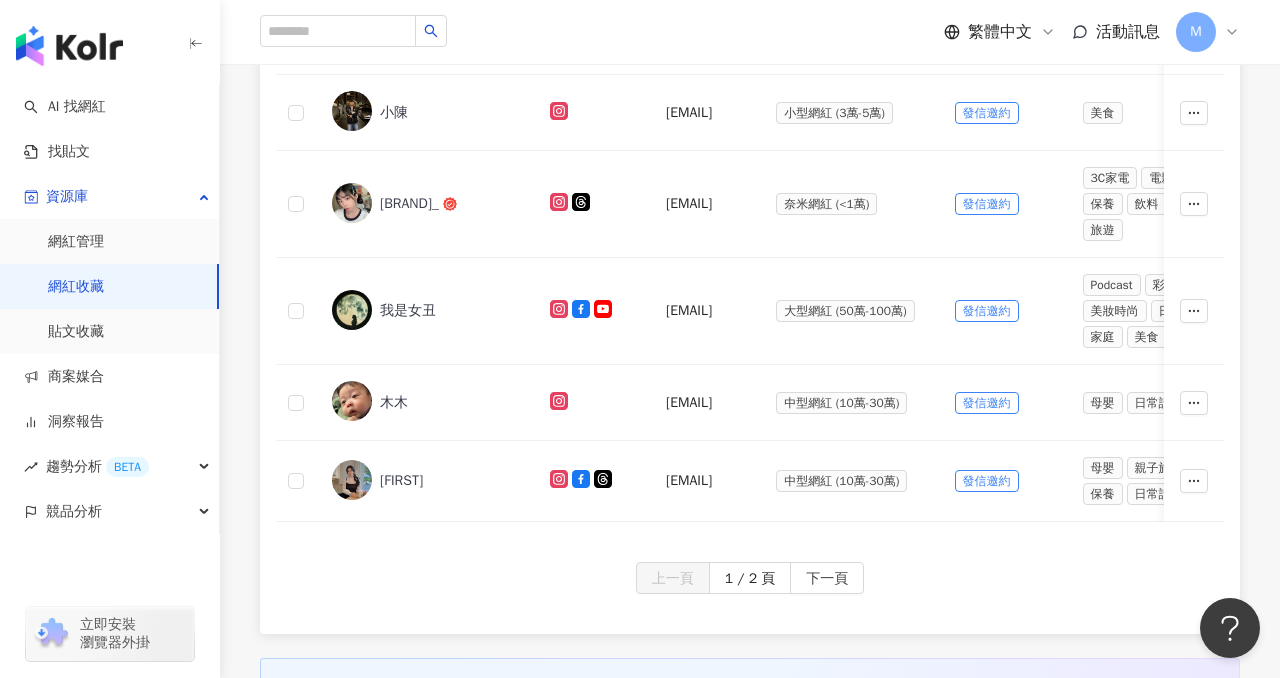 scroll, scrollTop: 1259, scrollLeft: 0, axis: vertical 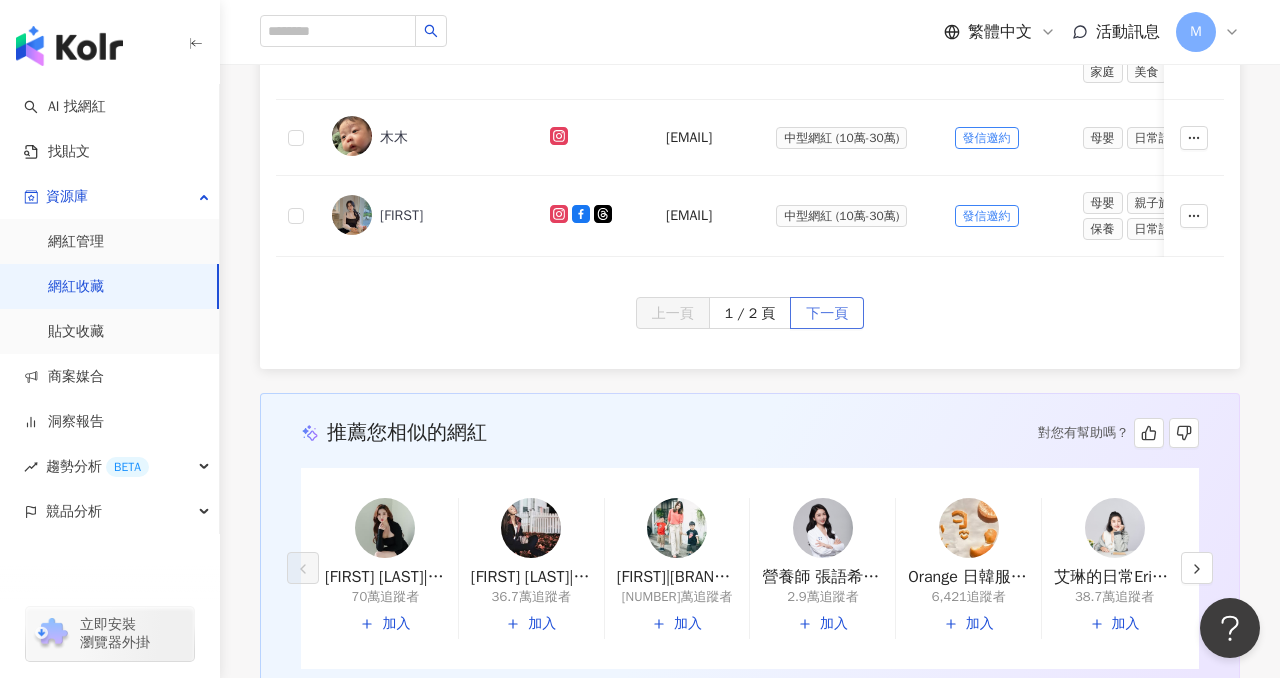 click on "下一頁" at bounding box center (827, 314) 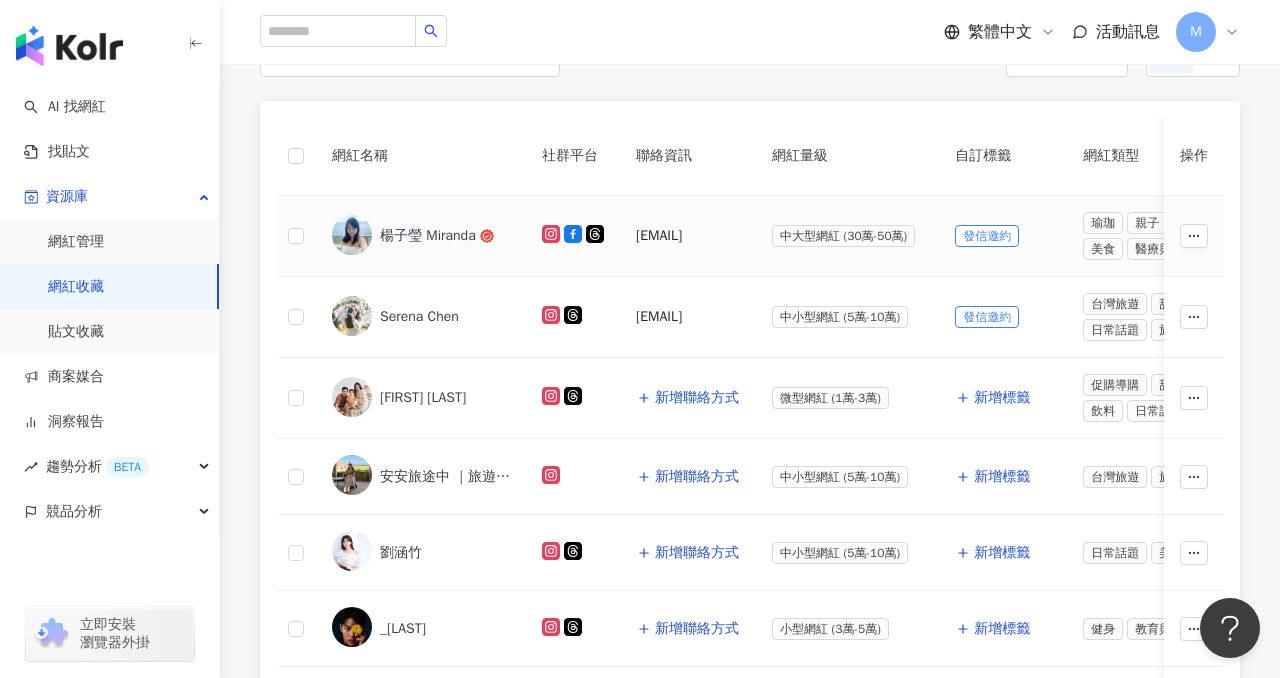 scroll, scrollTop: 429, scrollLeft: 0, axis: vertical 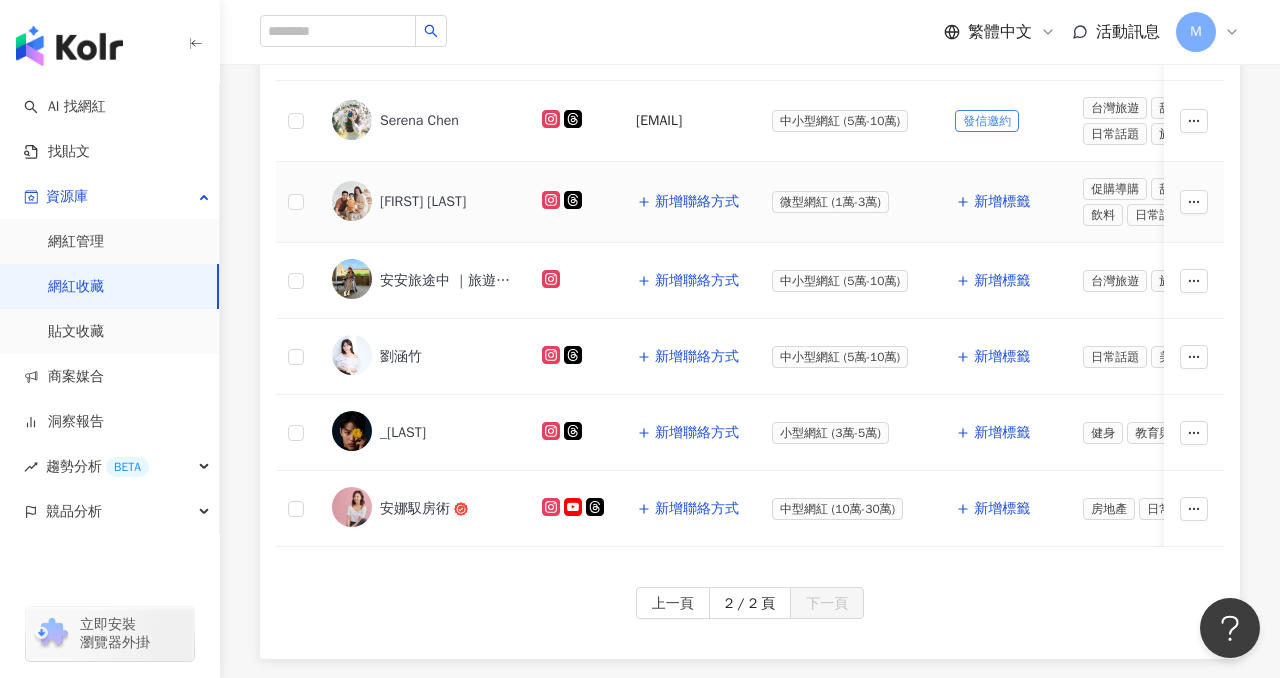 click 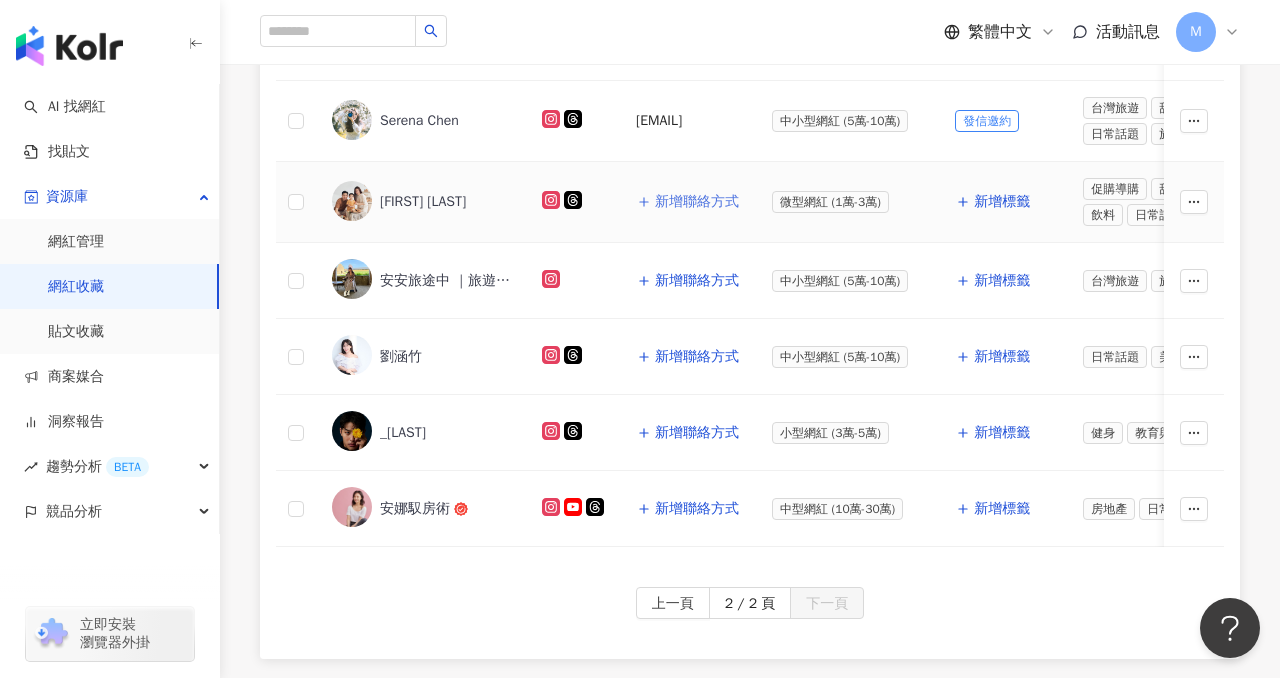 click on "新增聯絡方式" at bounding box center [697, 202] 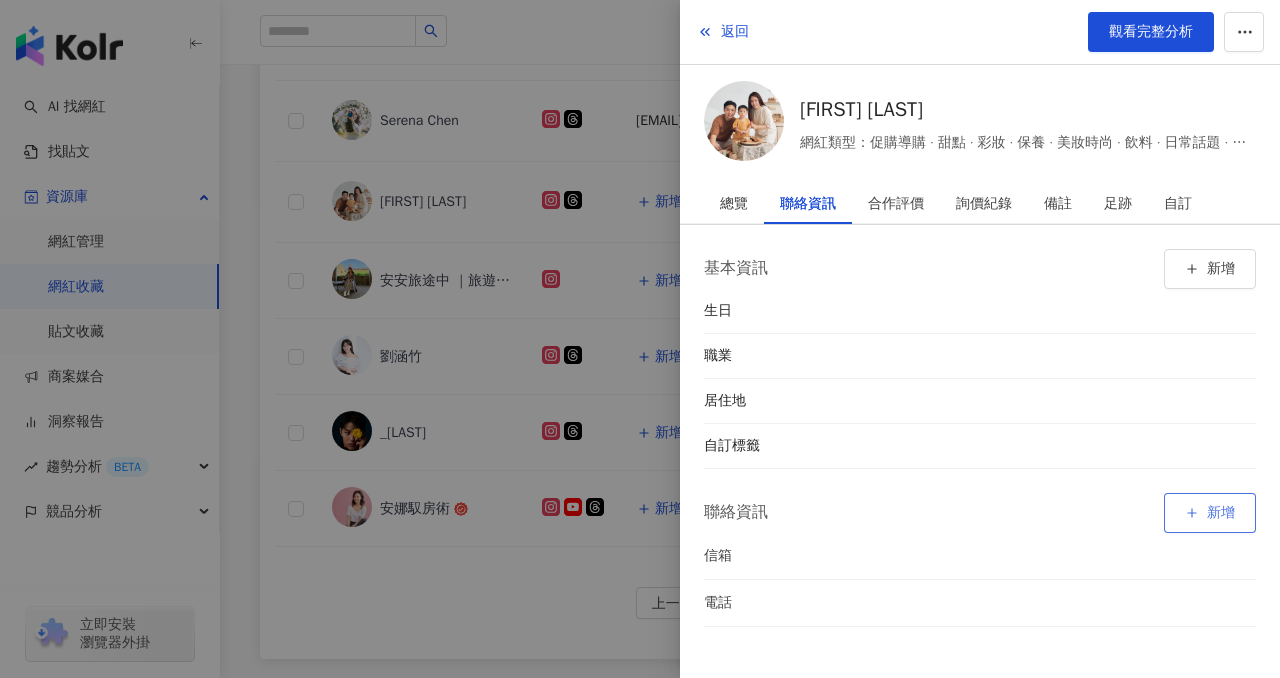 click on "新增" at bounding box center (1210, 513) 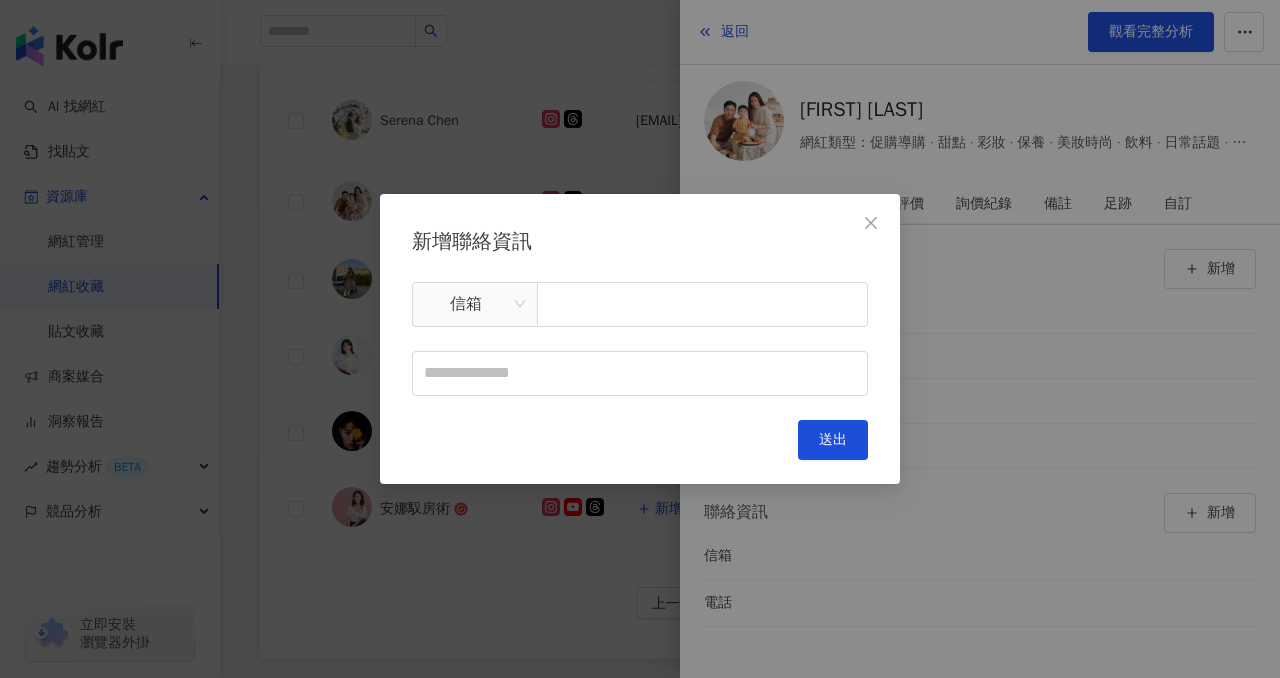 click on "新增聯絡資訊 信箱 送出" at bounding box center (640, 342) 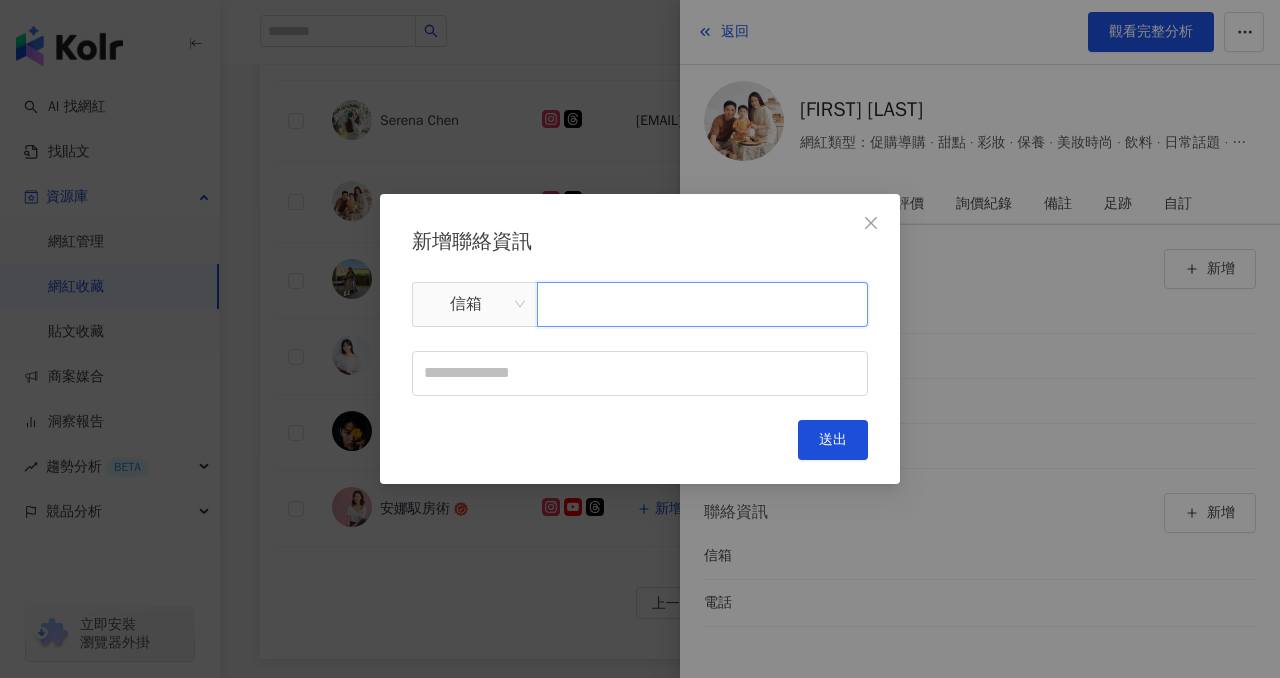 click at bounding box center [702, 304] 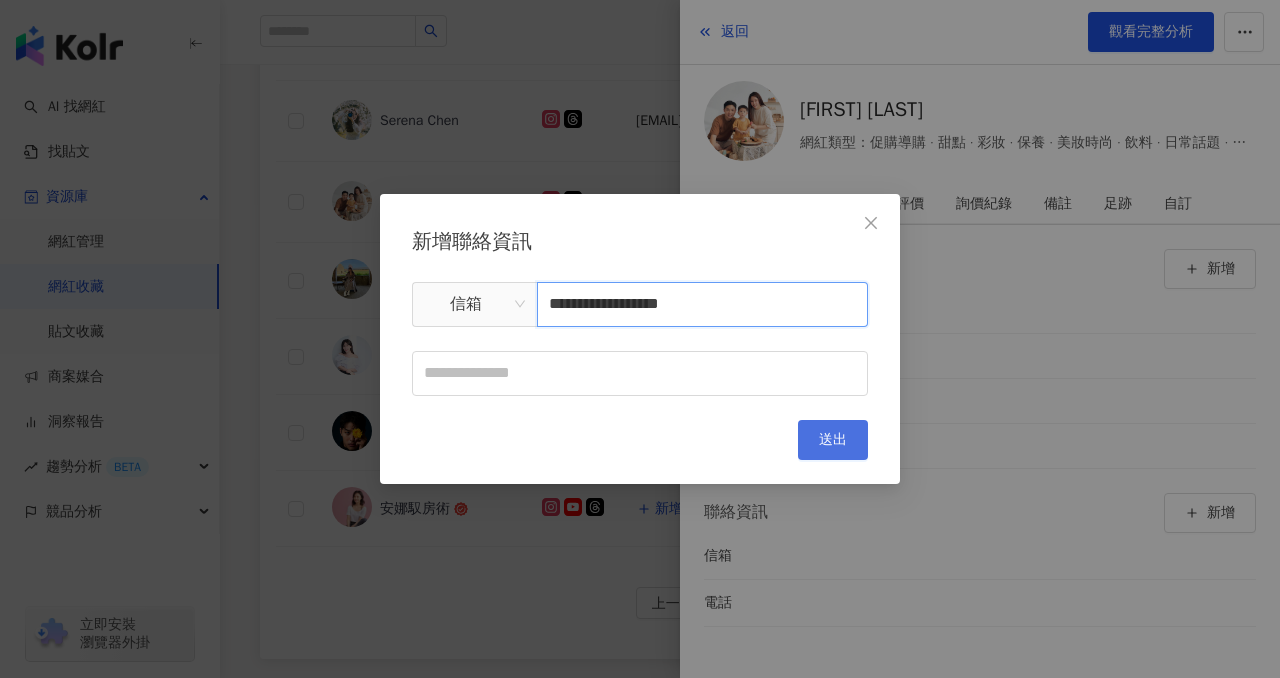 type on "**********" 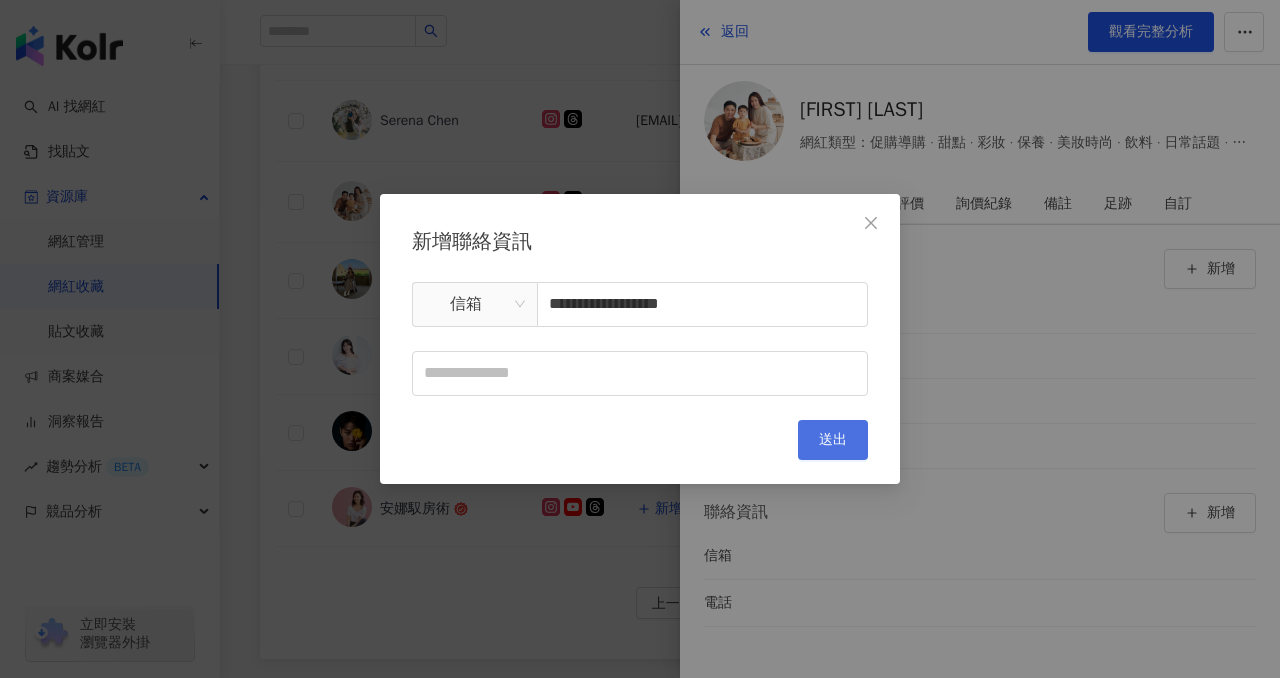 click on "送出" at bounding box center (833, 440) 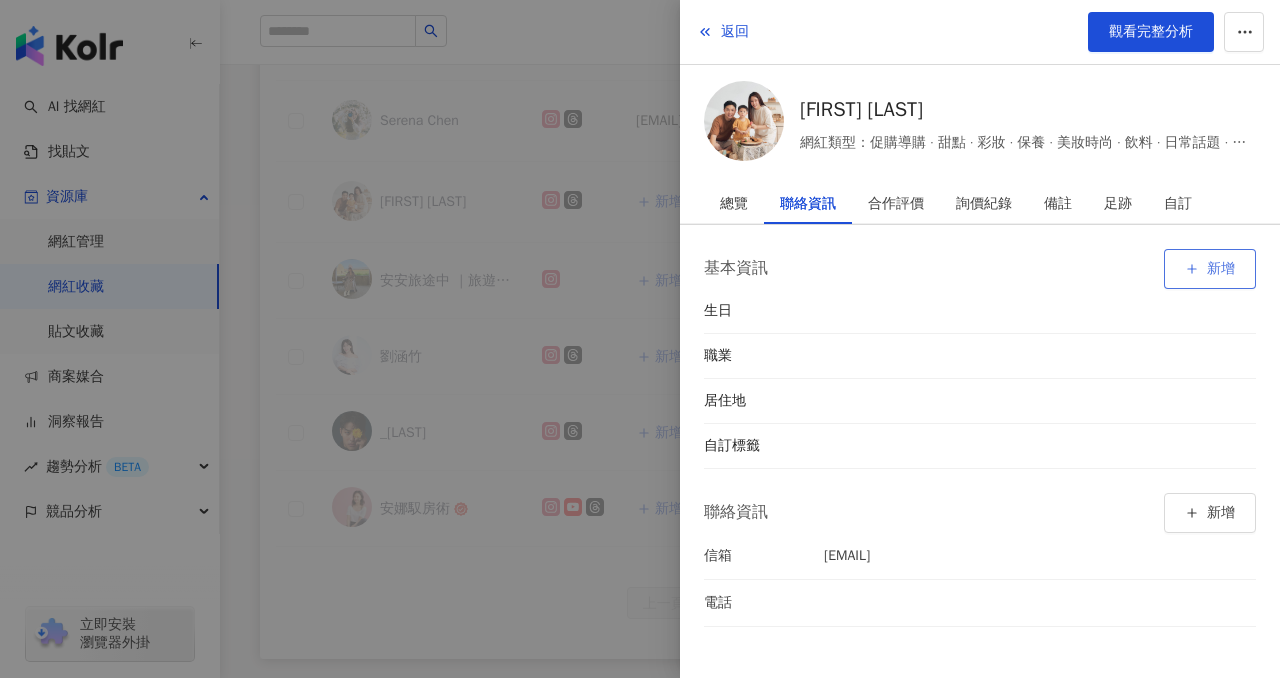 click 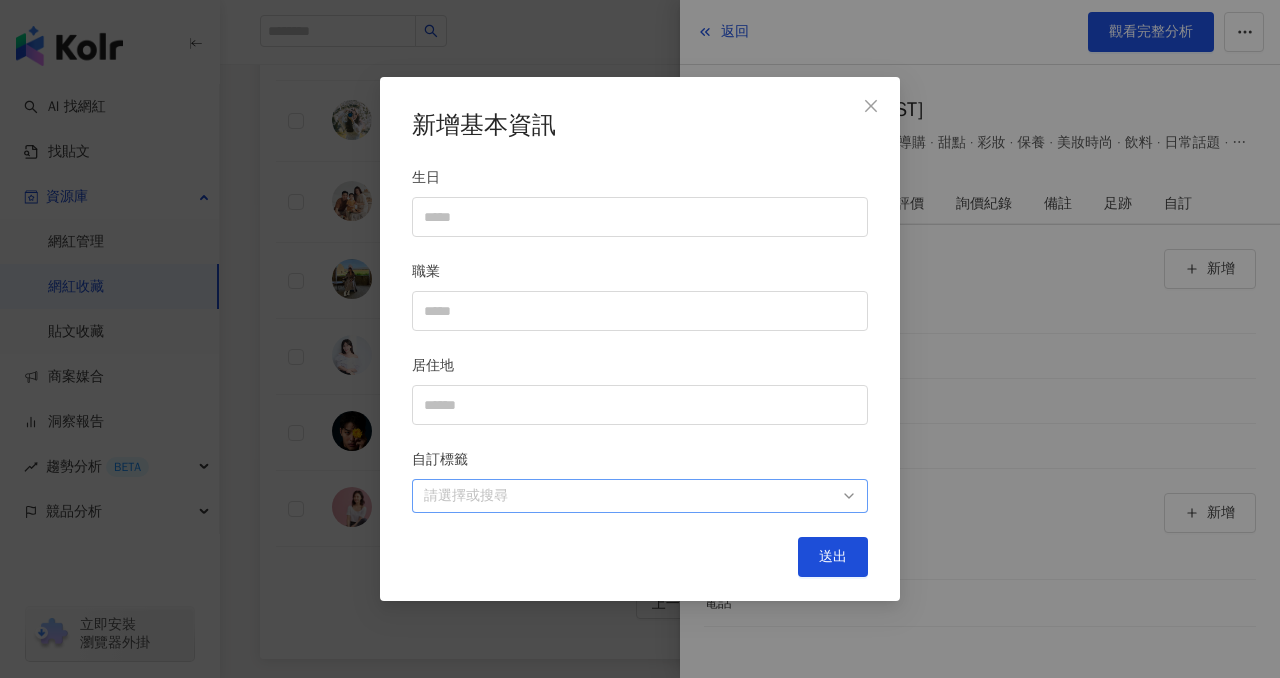 click at bounding box center [629, 495] 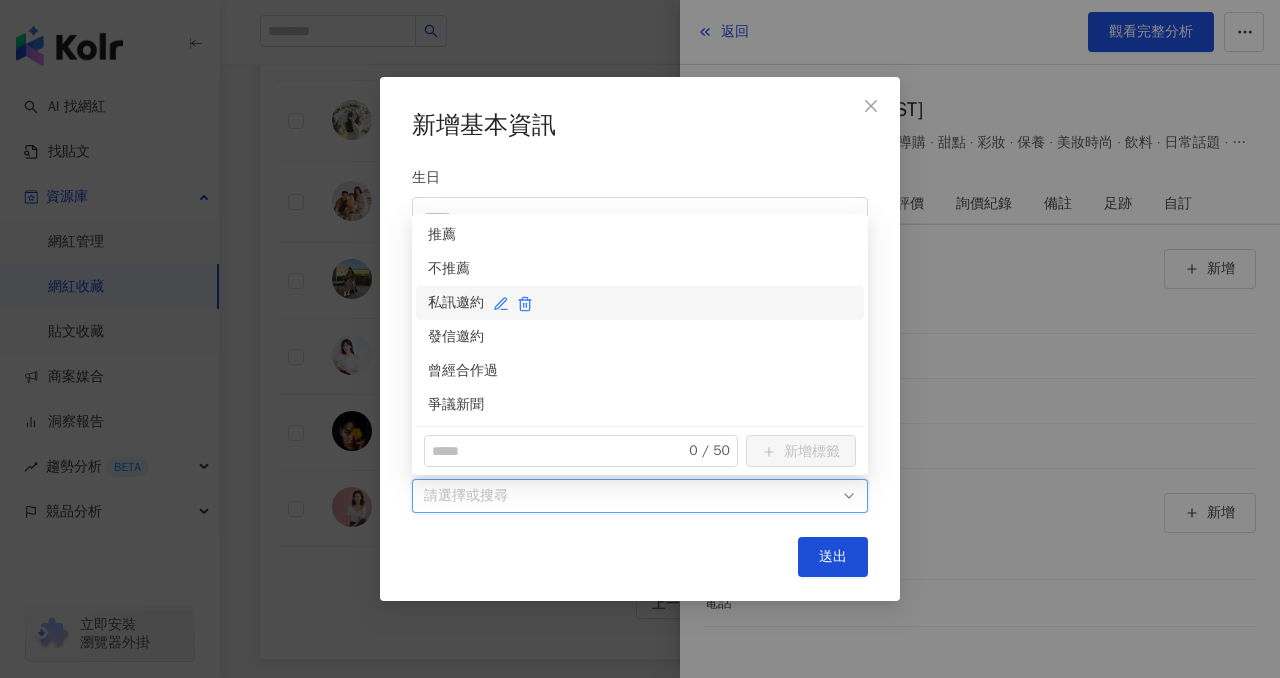 click on "私訊邀約" at bounding box center [640, 303] 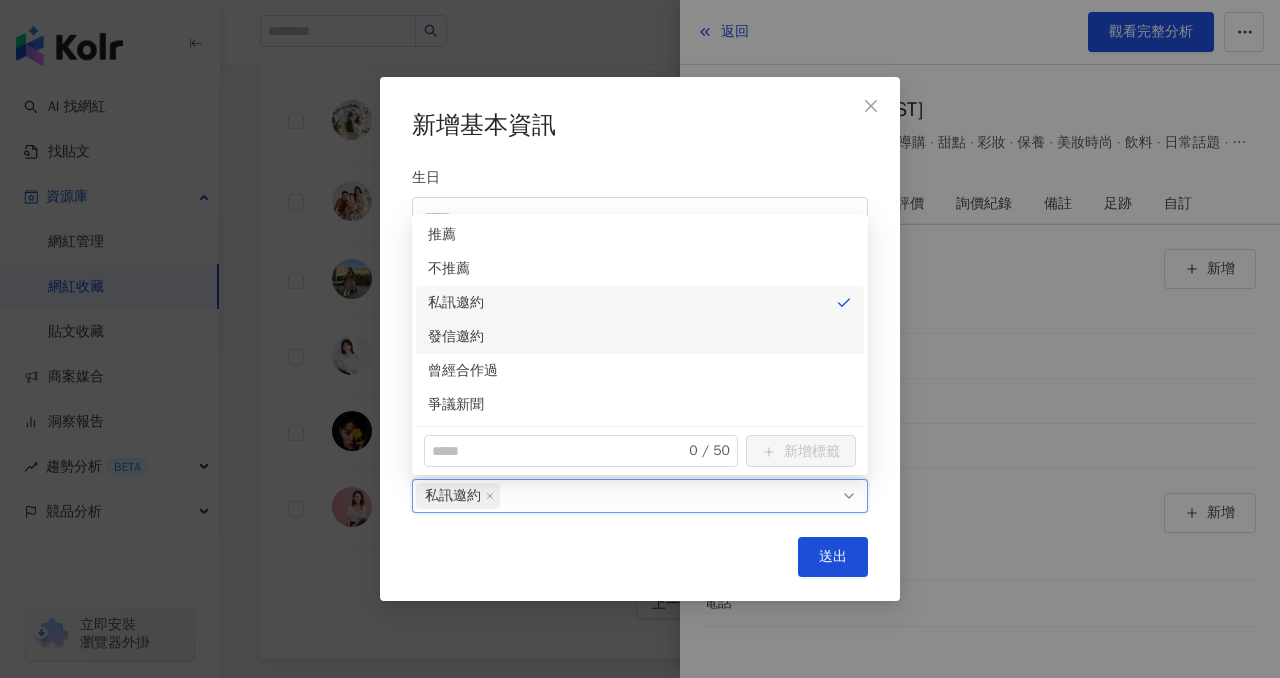 click on "發信邀約" at bounding box center (640, 337) 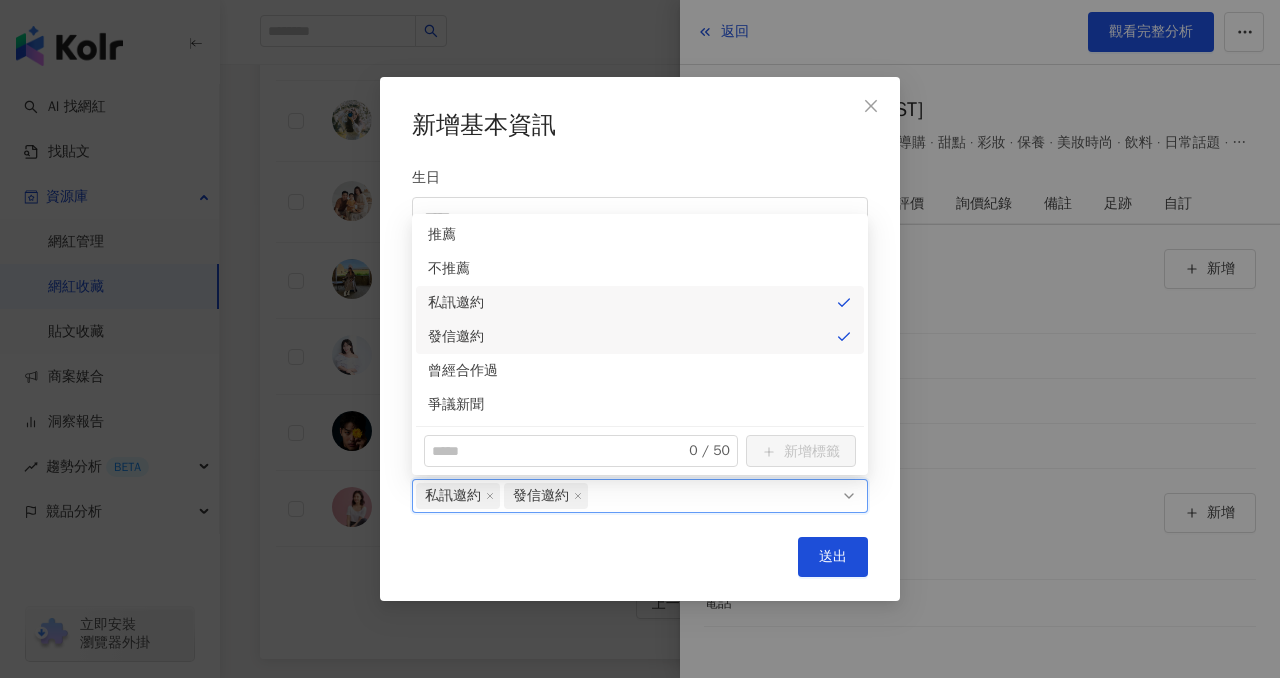 click 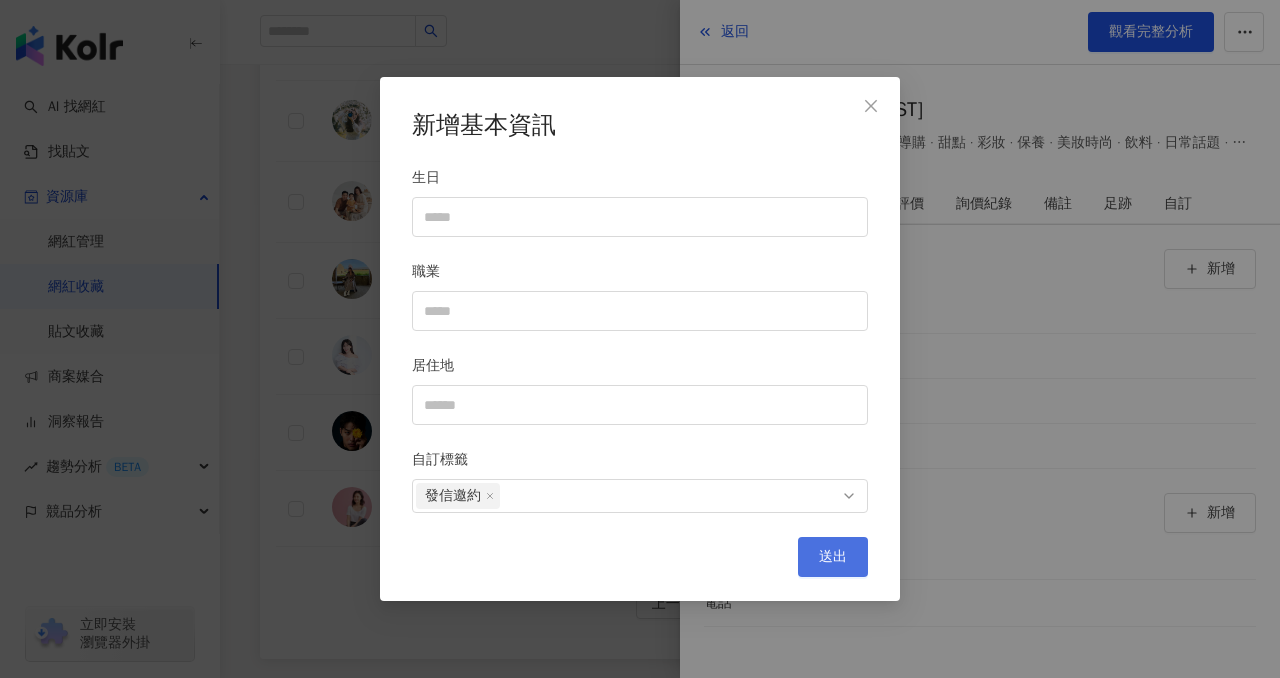 click on "送出" at bounding box center (833, 557) 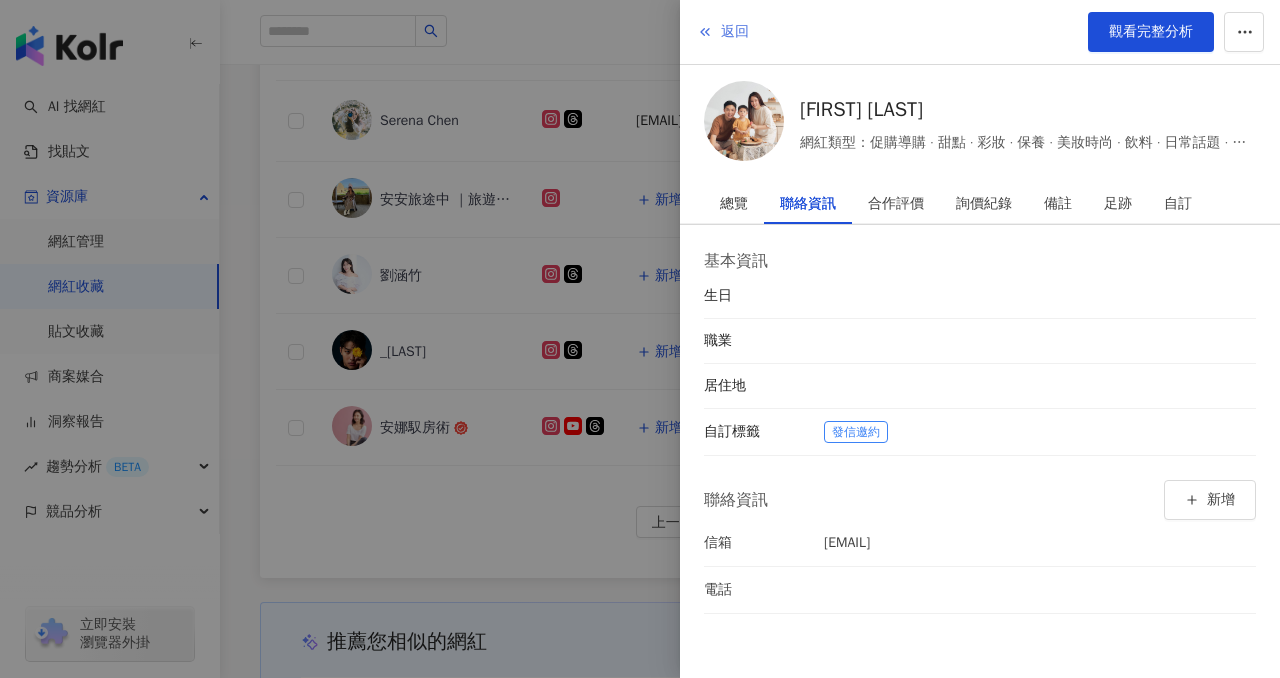 click on "返回" at bounding box center (735, 32) 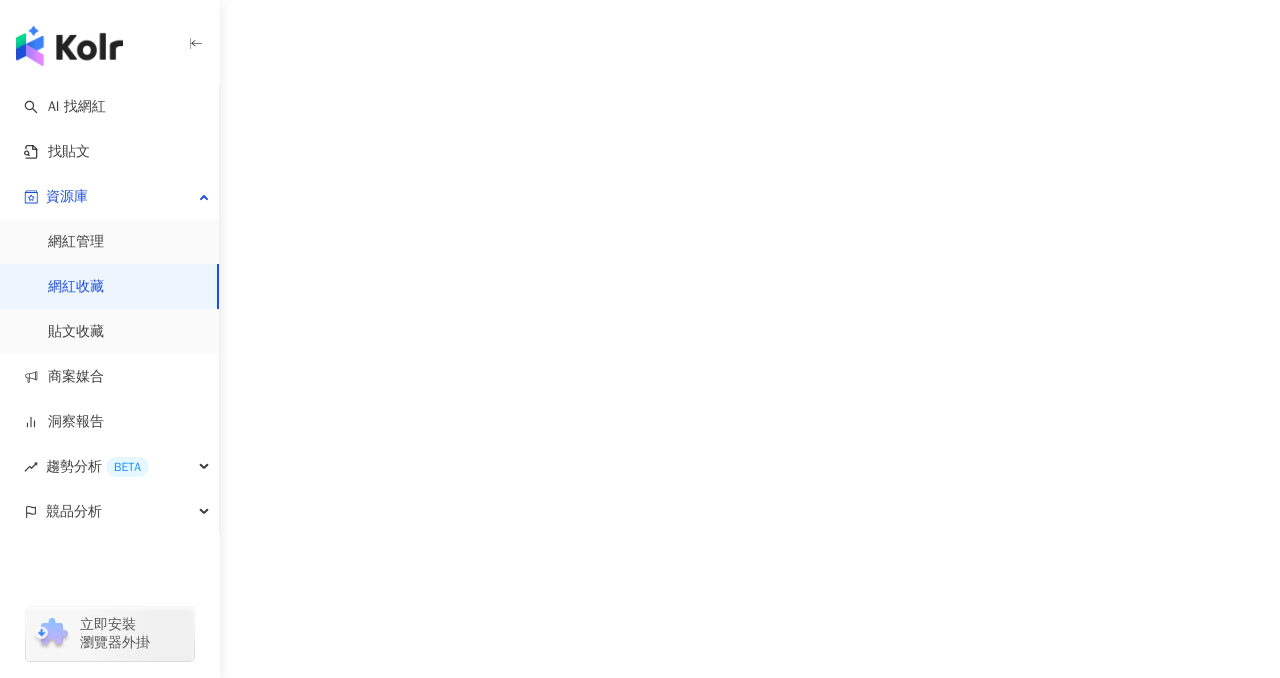 scroll, scrollTop: 0, scrollLeft: 0, axis: both 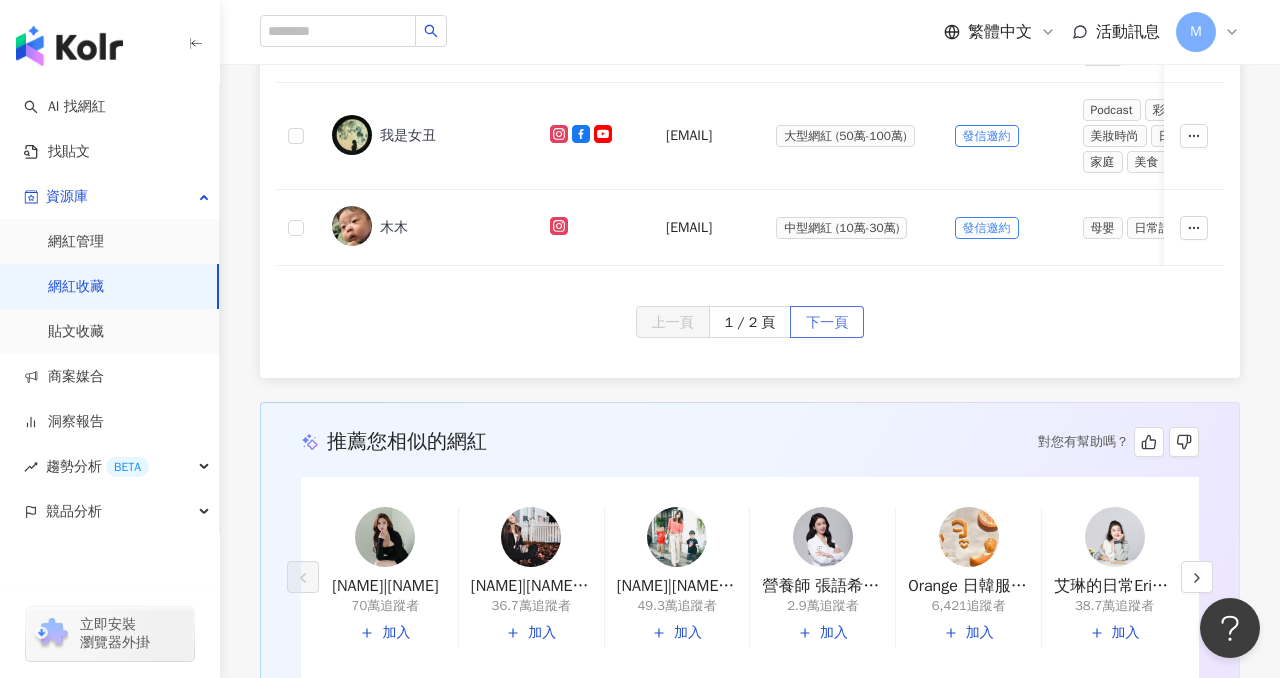 click on "下一頁" at bounding box center [827, 323] 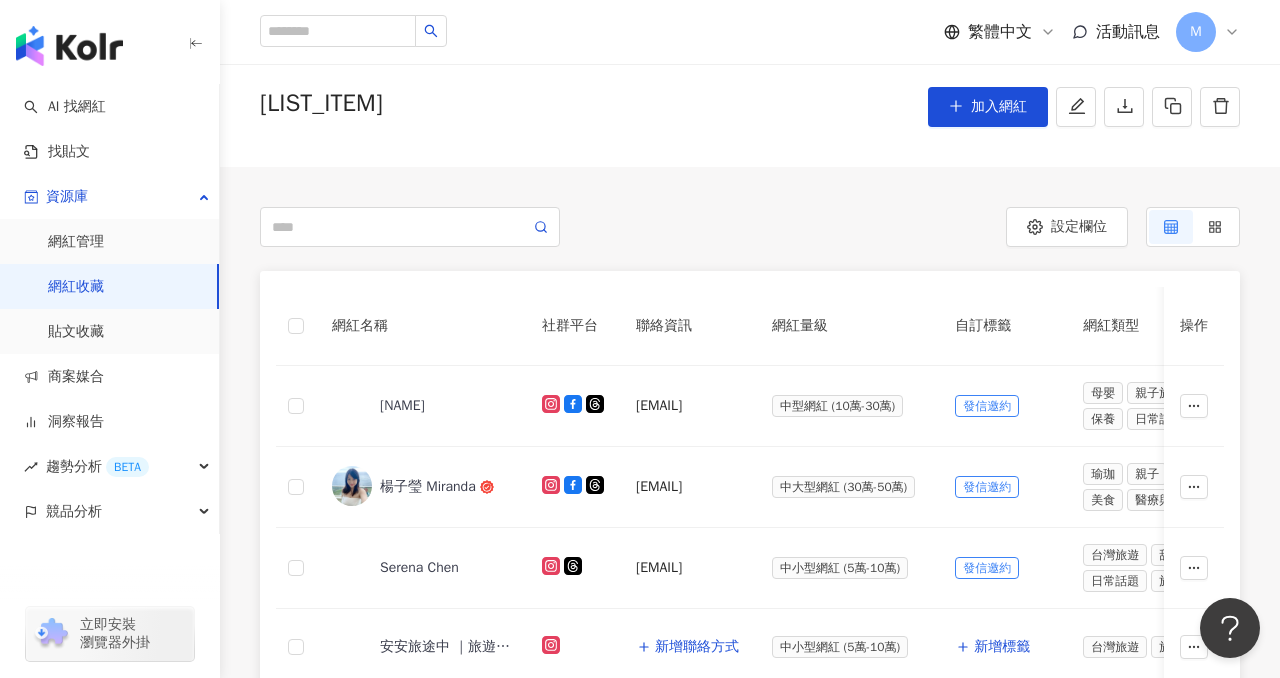 scroll, scrollTop: 426, scrollLeft: 0, axis: vertical 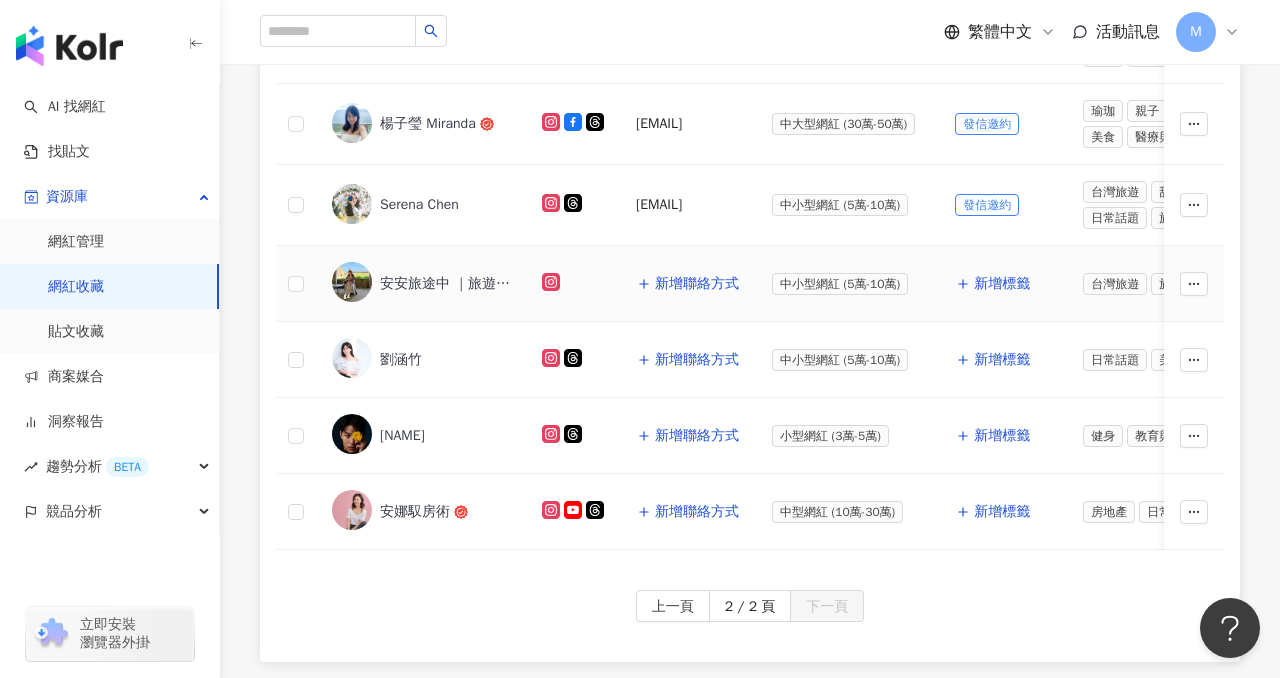 click 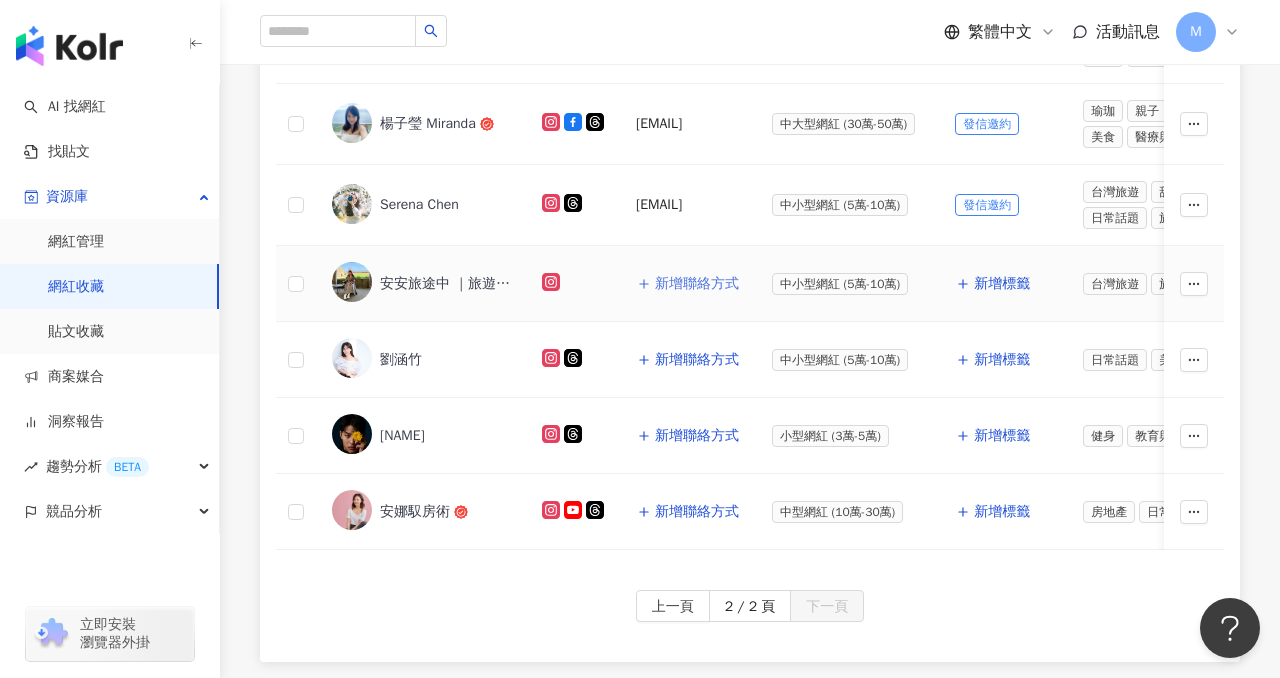 click on "新增聯絡方式" at bounding box center [697, 284] 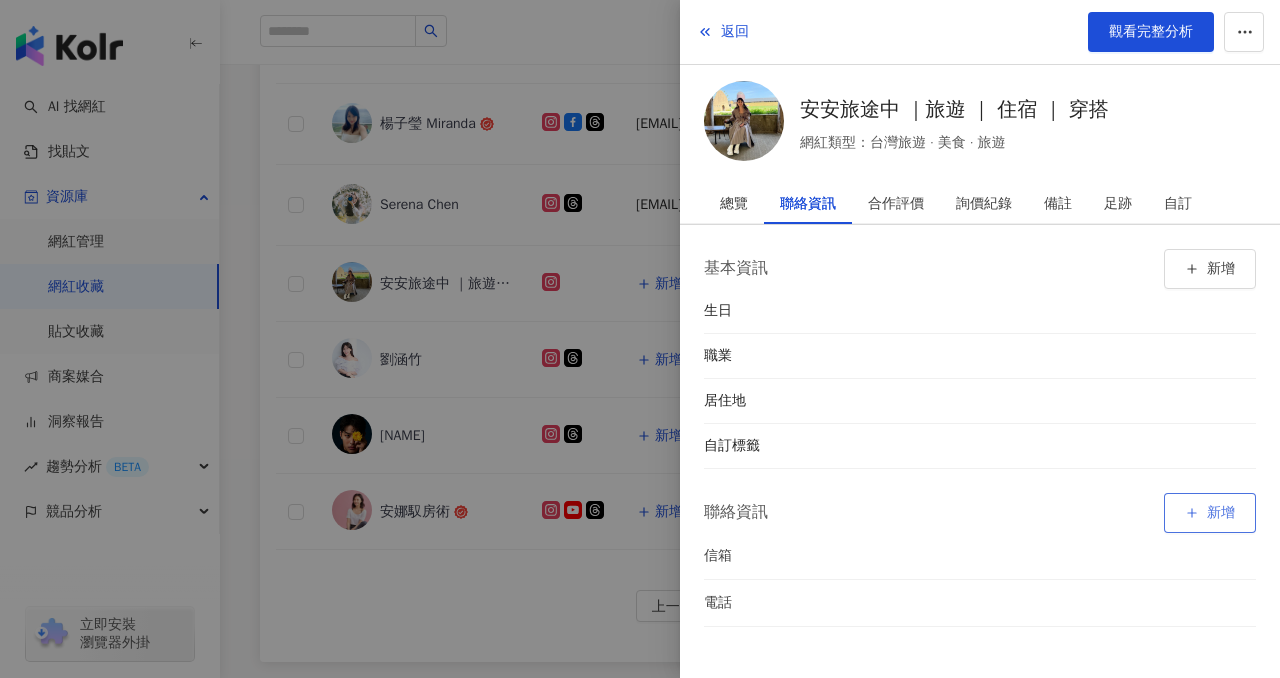 click 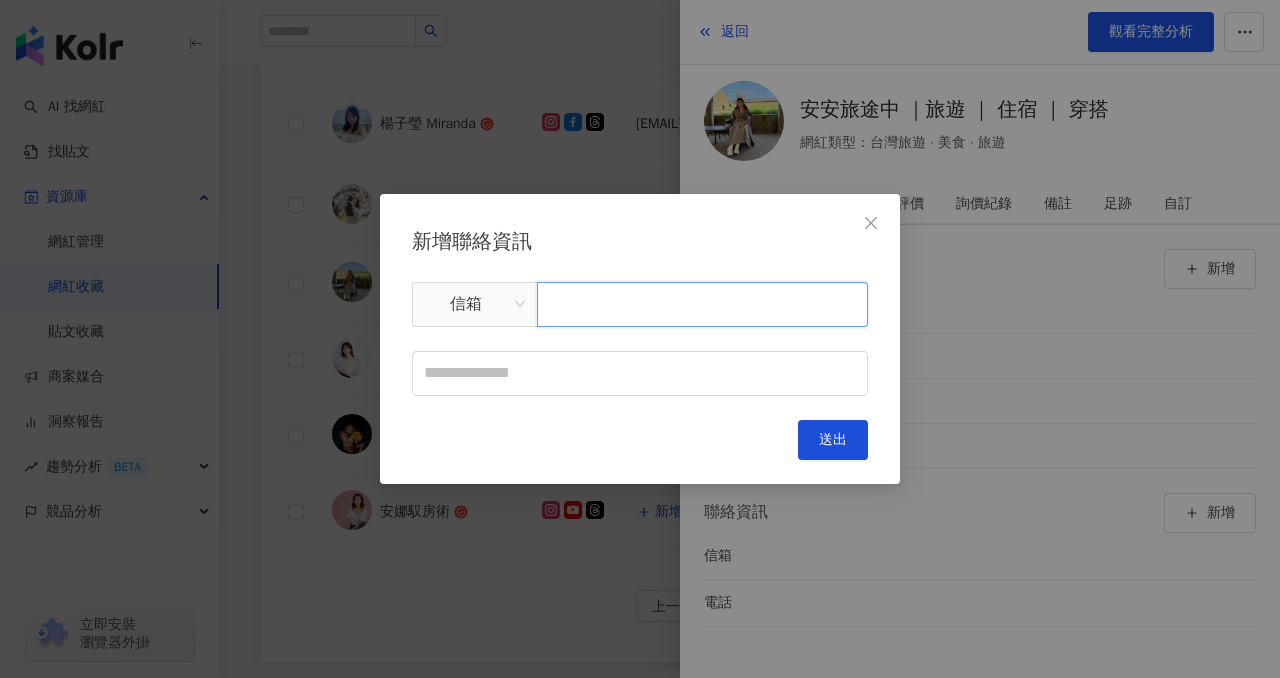 click at bounding box center [702, 304] 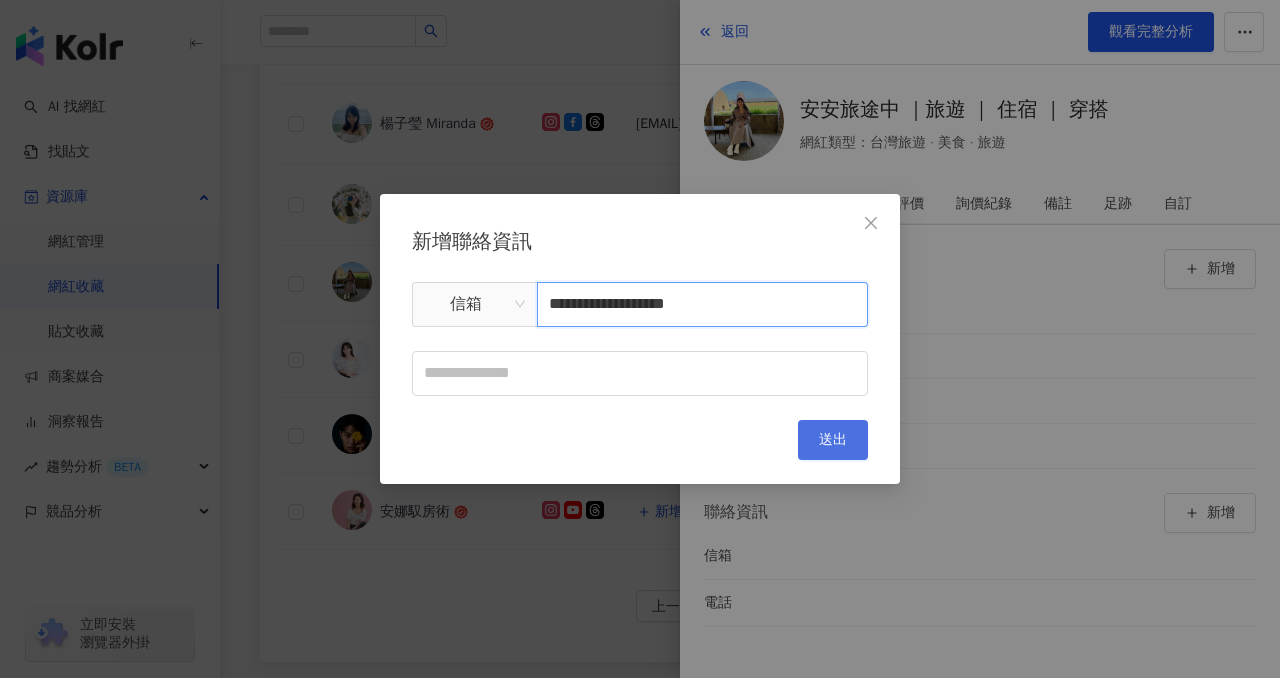 type on "**********" 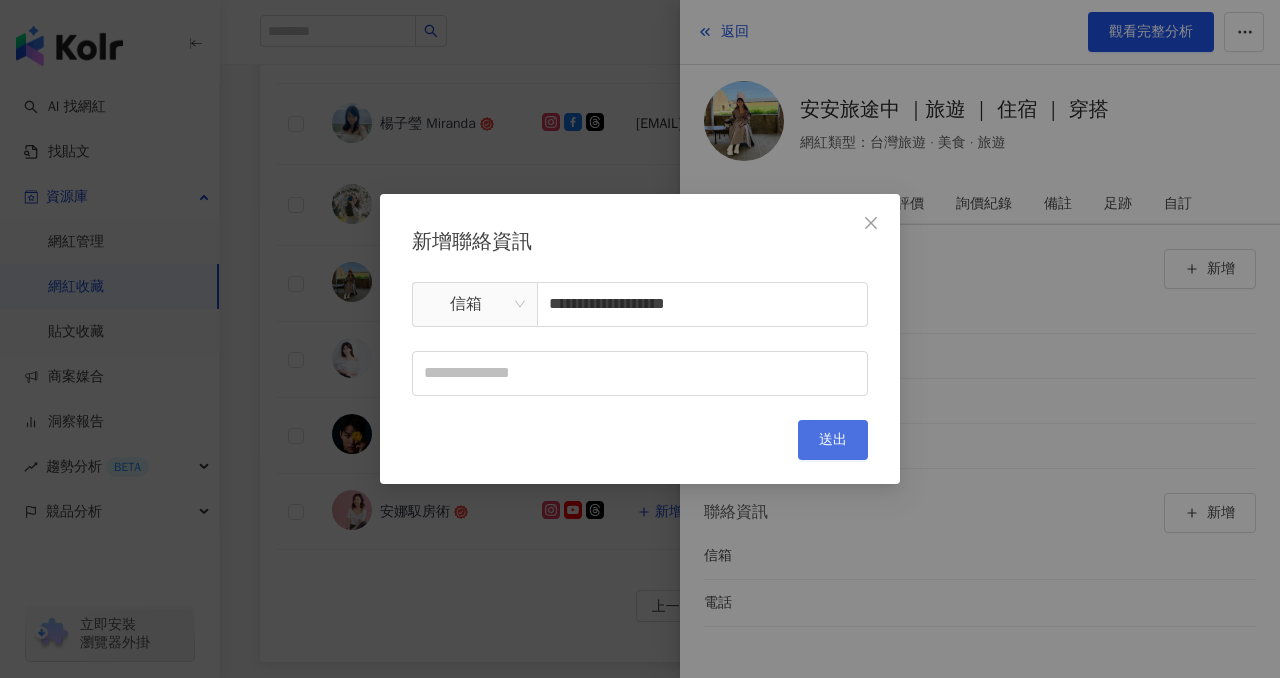 click on "送出" at bounding box center (833, 440) 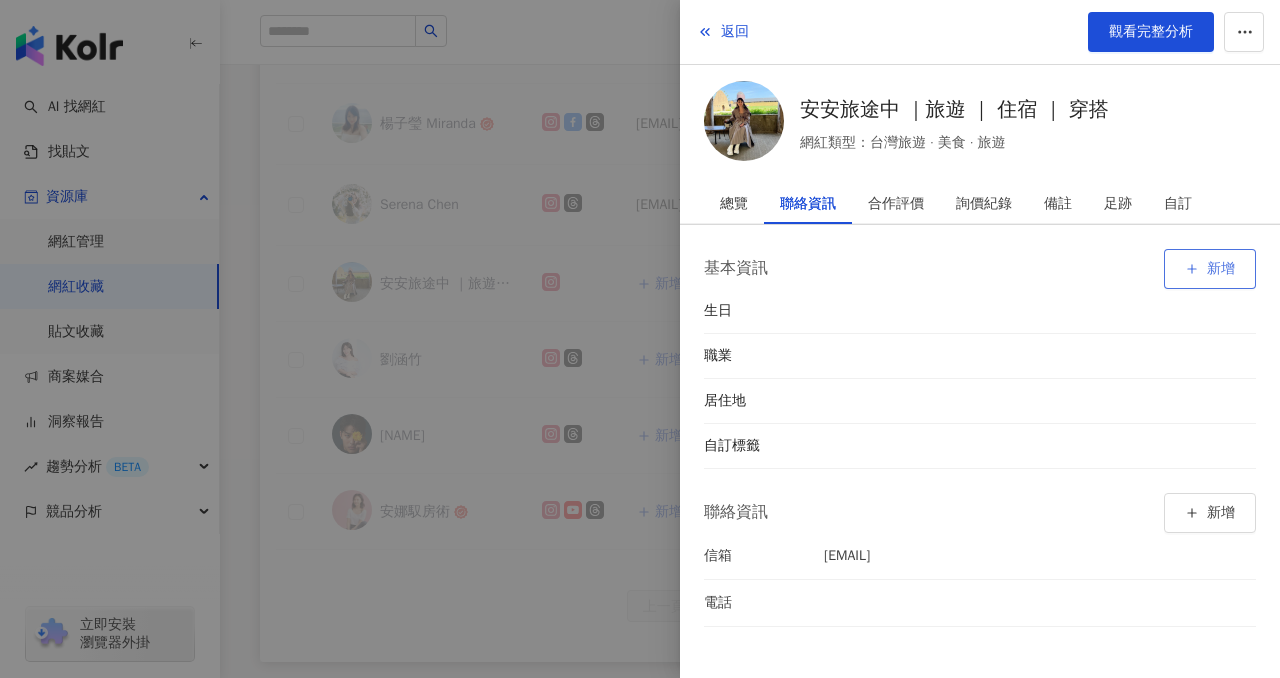 click on "新增" at bounding box center (1210, 269) 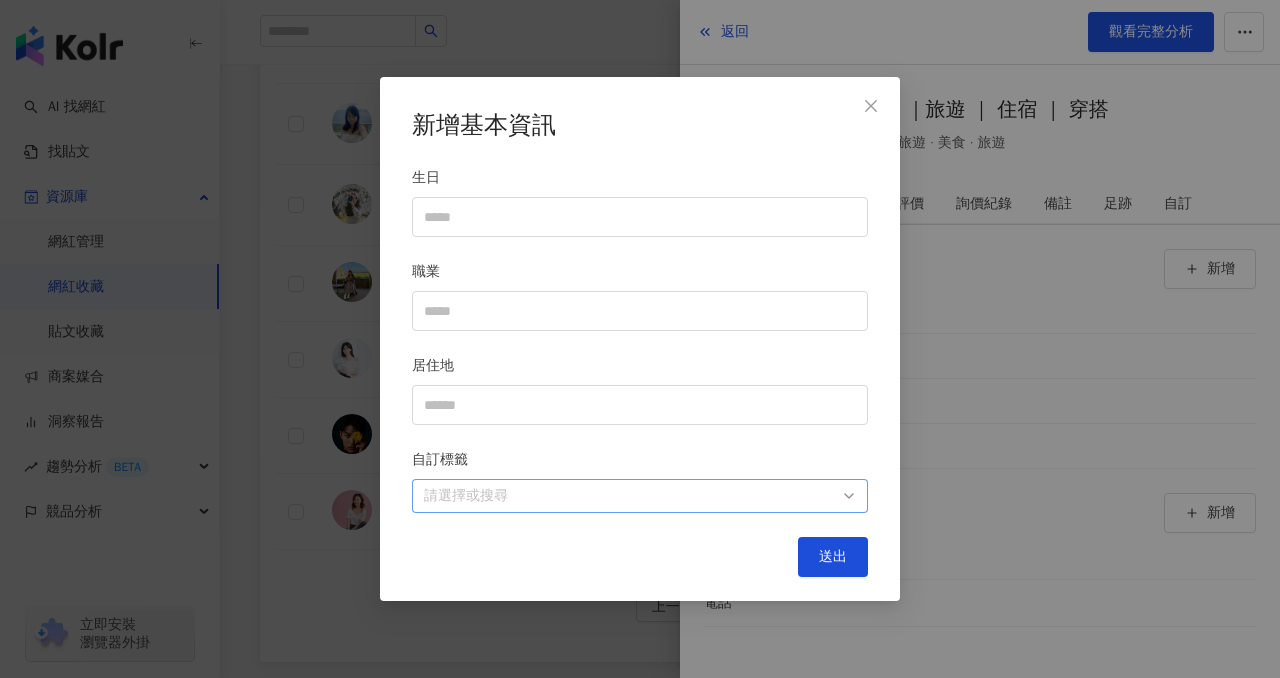 click at bounding box center (629, 495) 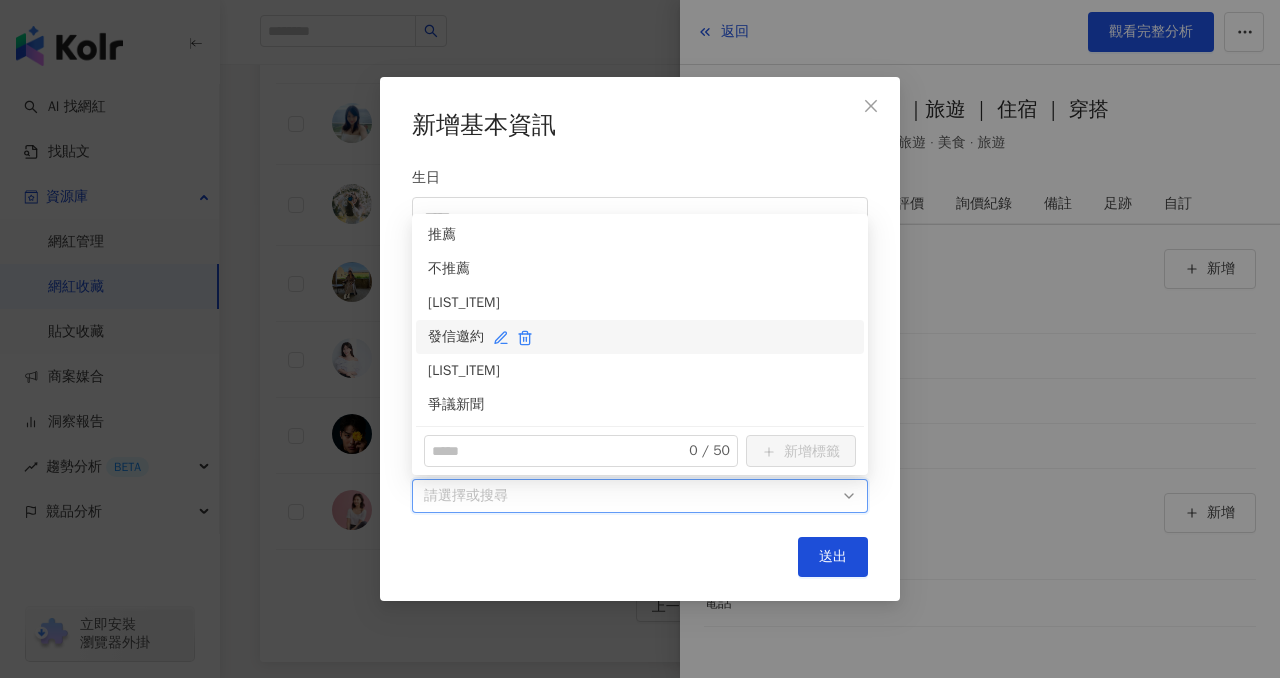 click on "發信邀約" at bounding box center [640, 337] 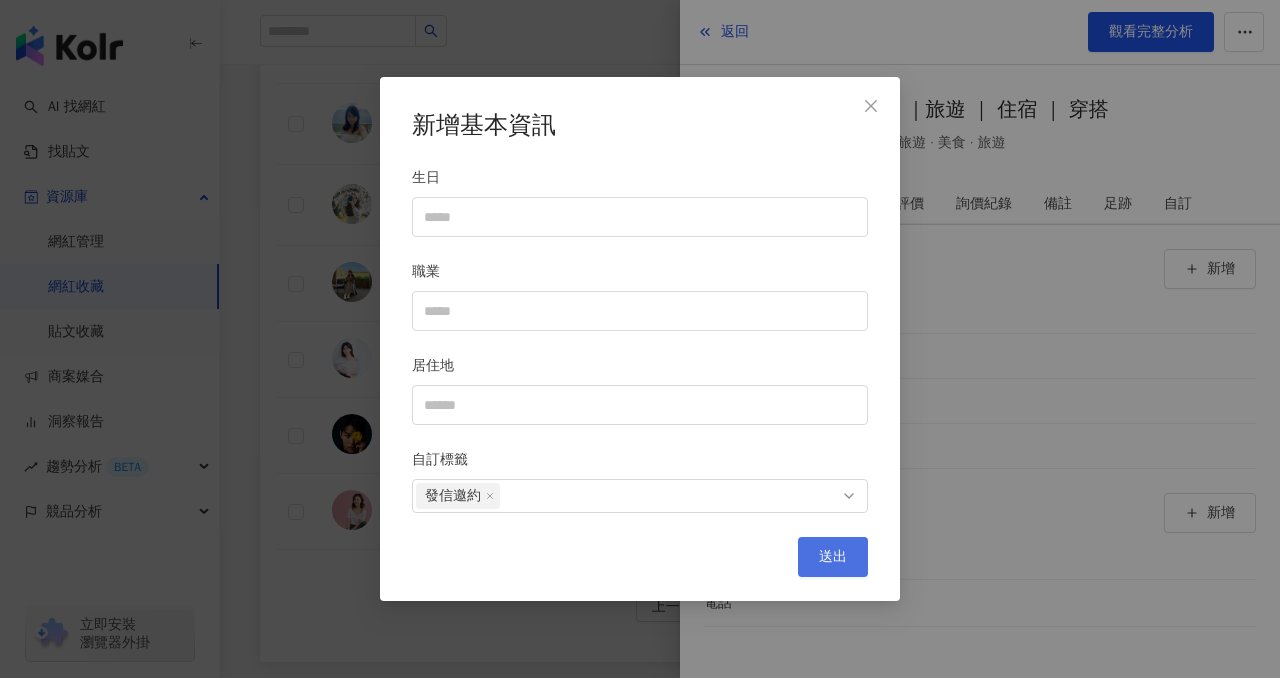 click on "送出" at bounding box center [833, 557] 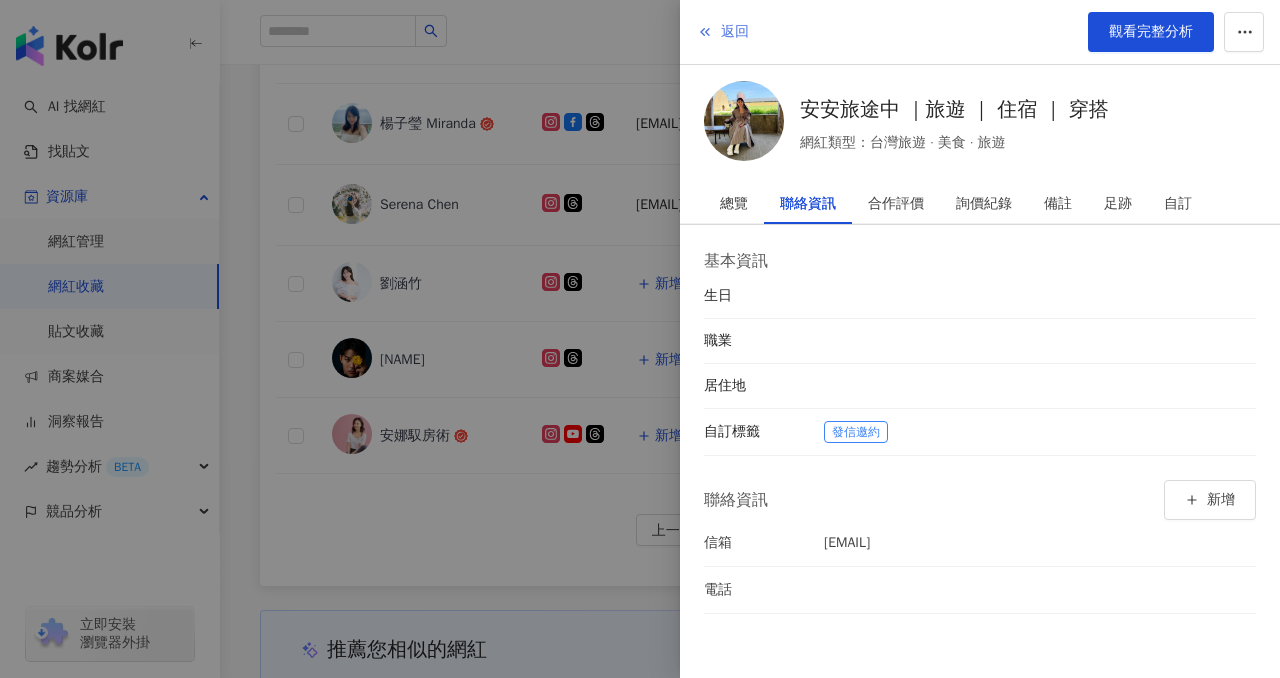 click on "返回" at bounding box center (735, 32) 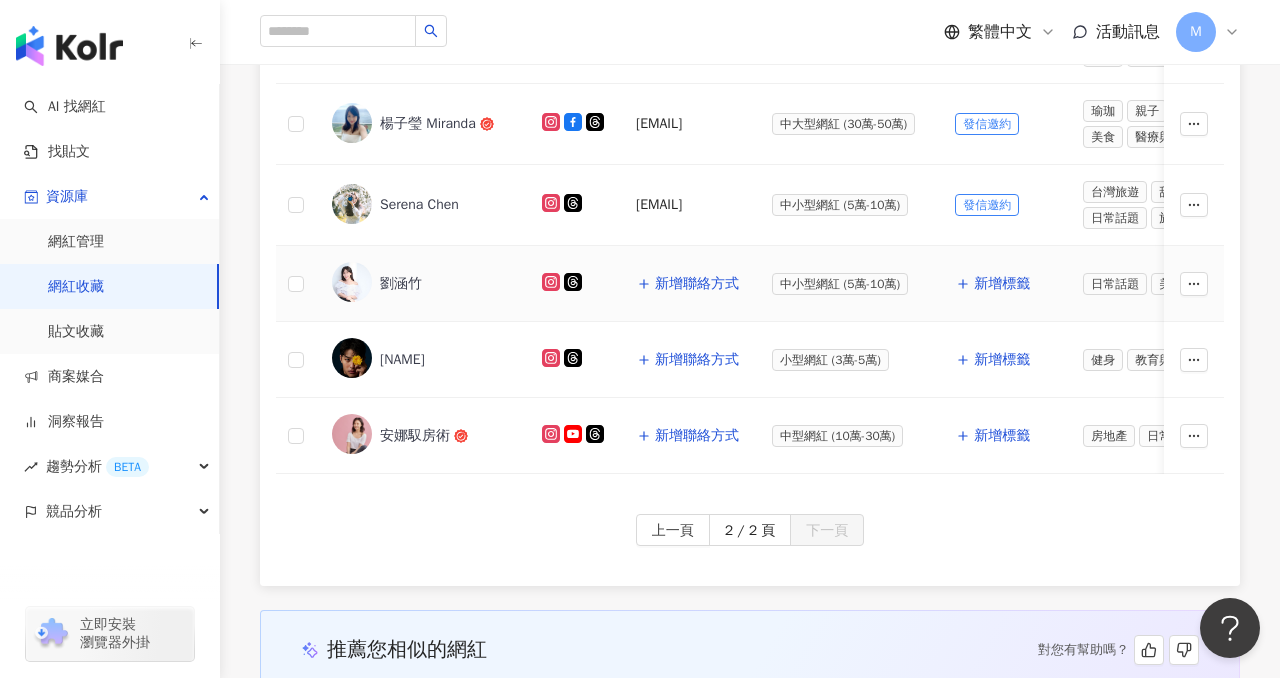 click 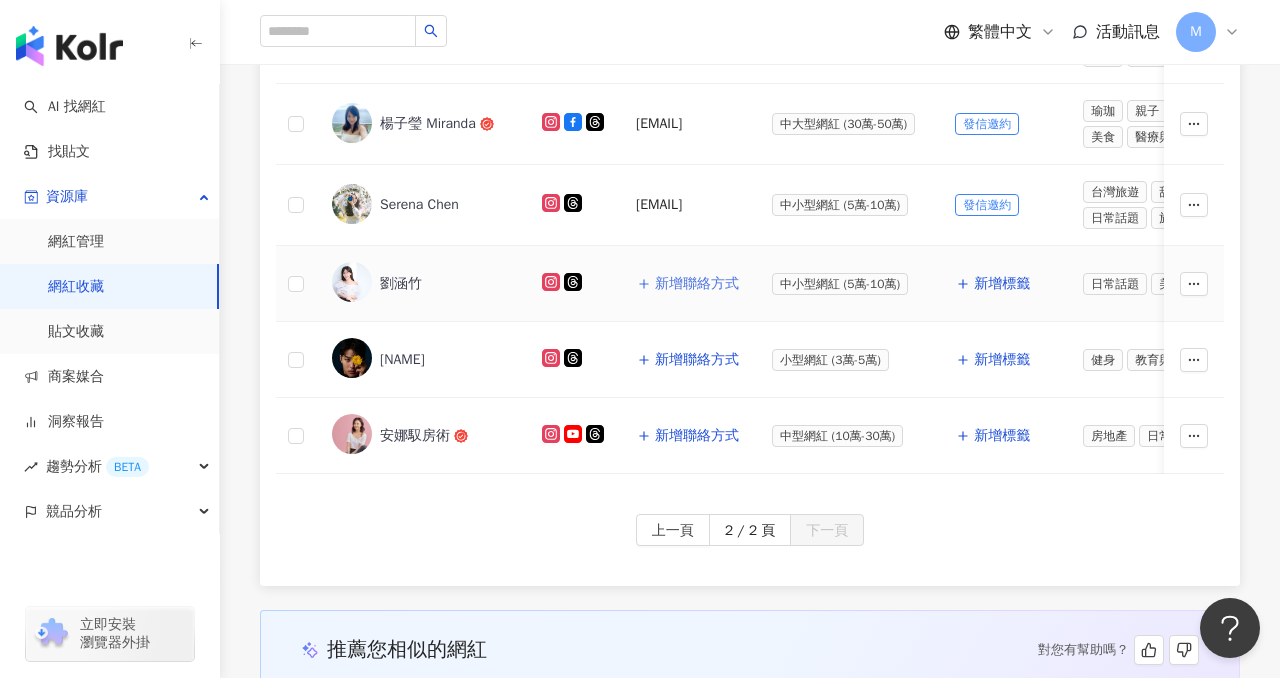 click on "新增聯絡方式" at bounding box center (697, 284) 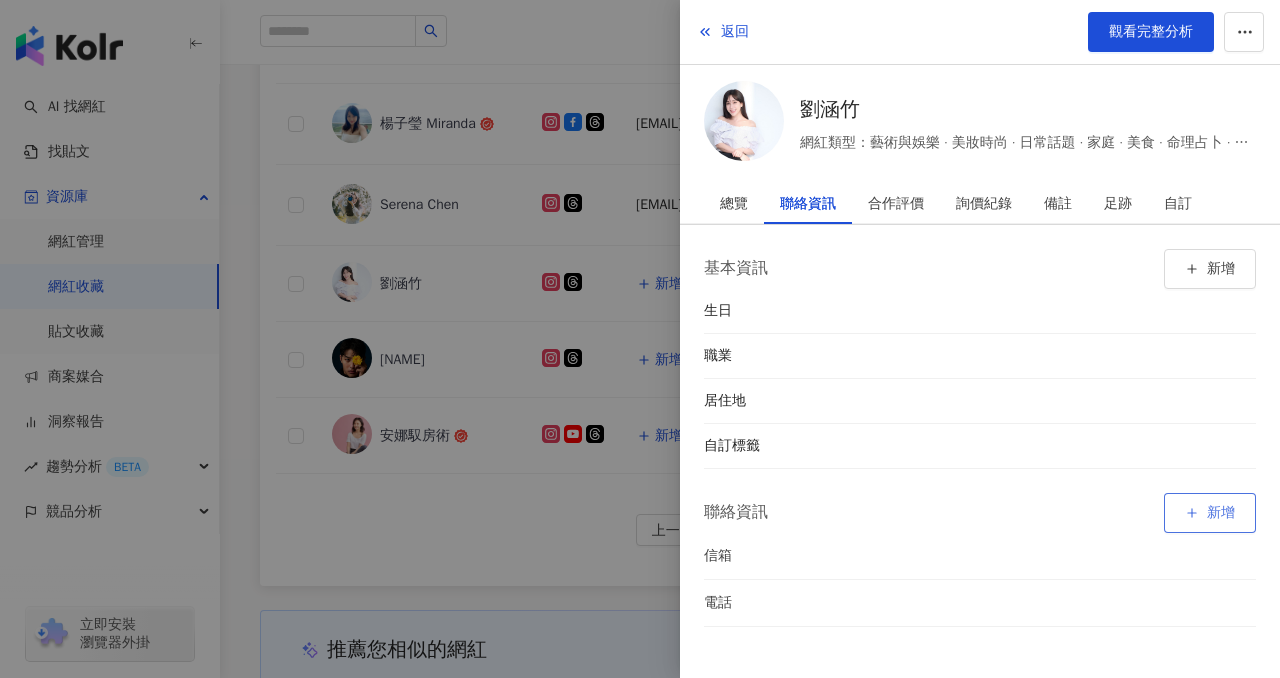click 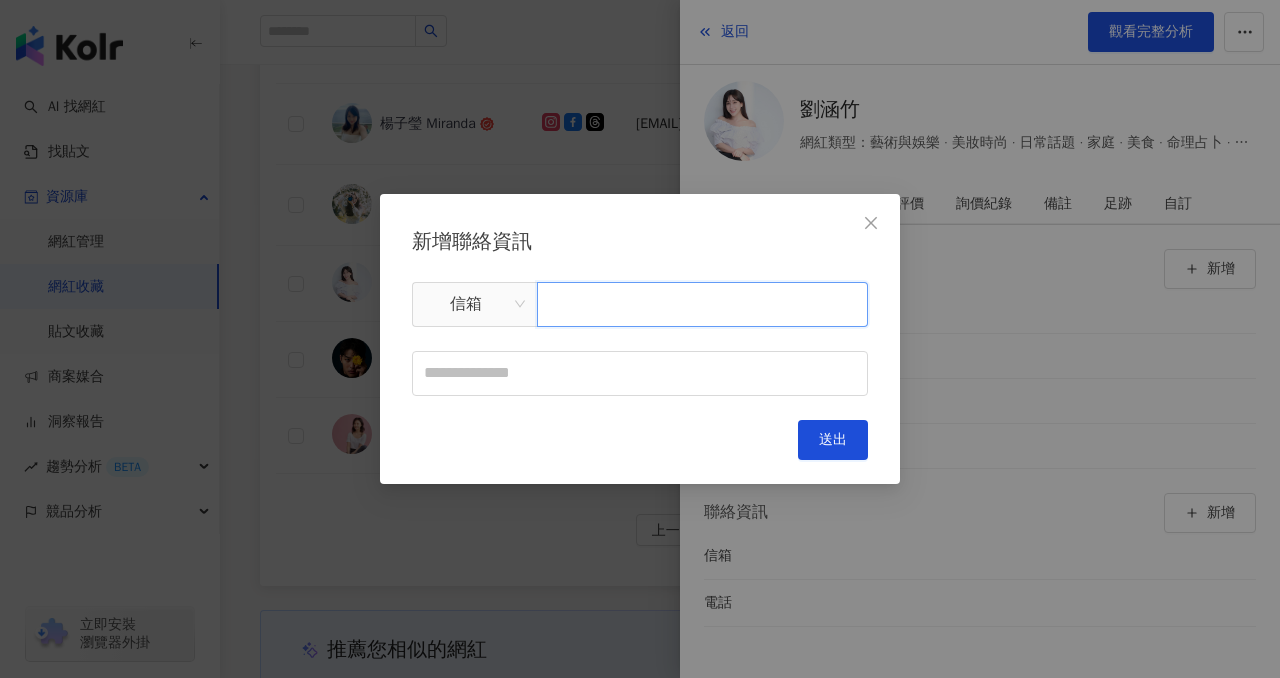 click at bounding box center [702, 304] 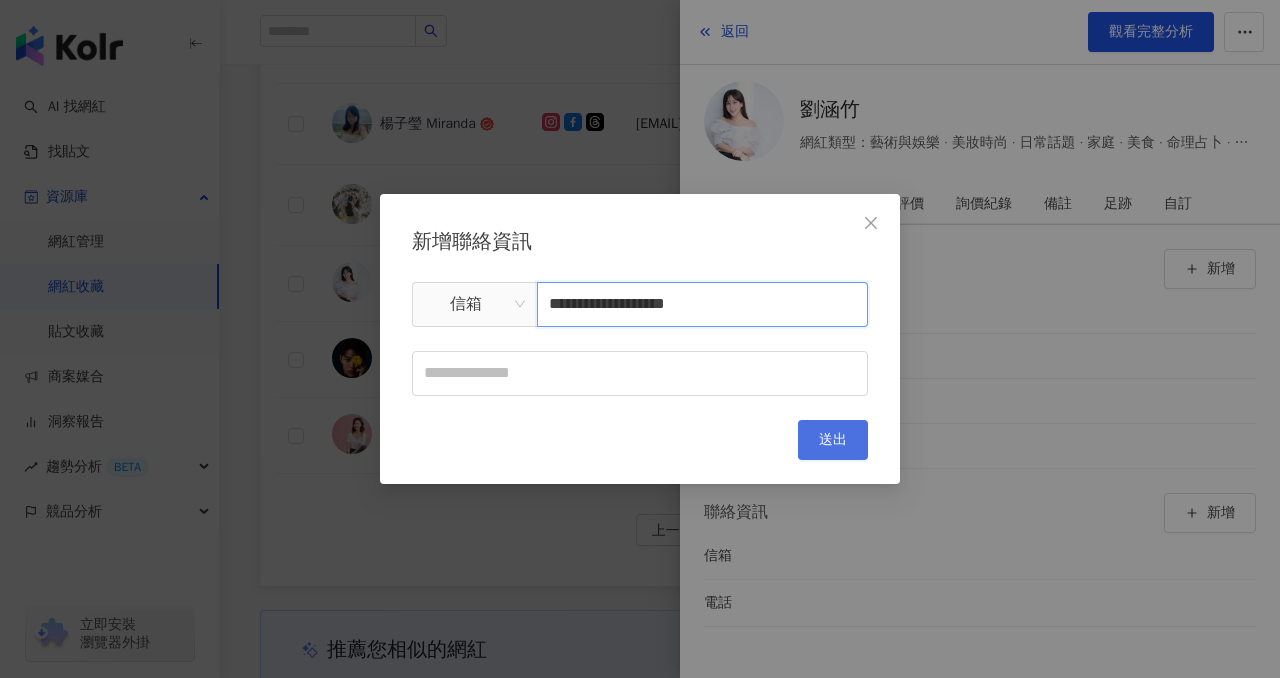 type on "**********" 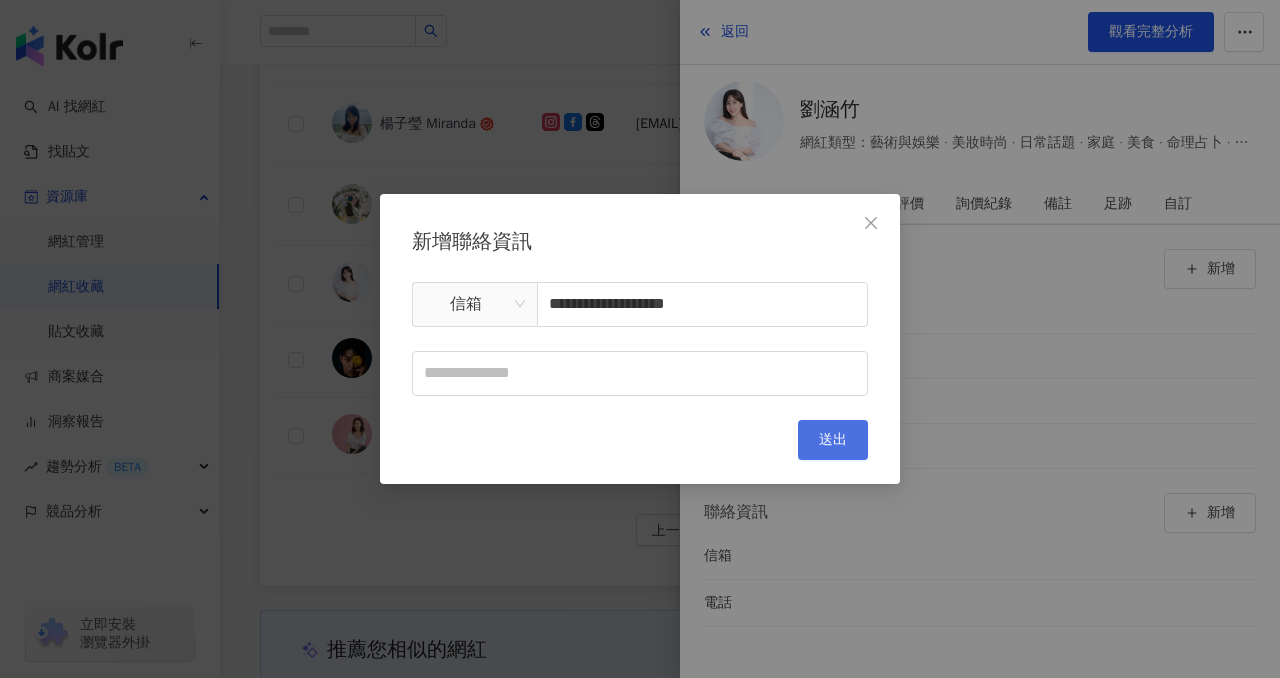 click on "送出" at bounding box center (833, 440) 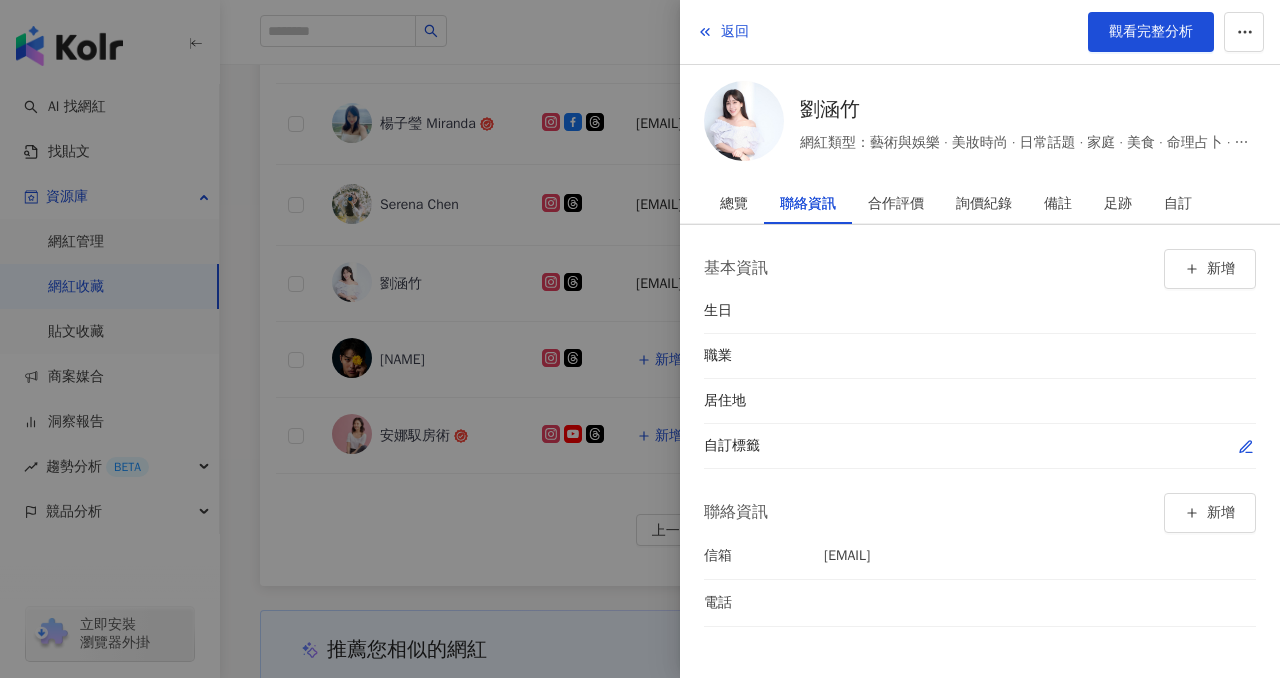 click 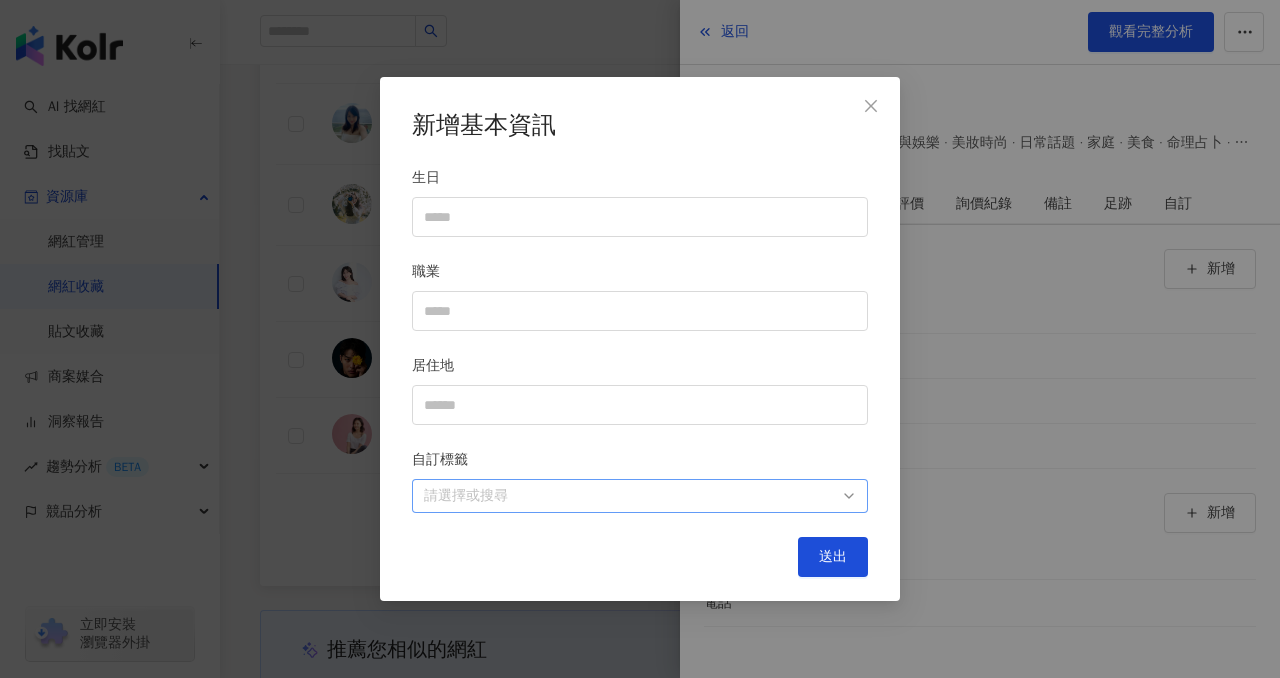 click at bounding box center [629, 495] 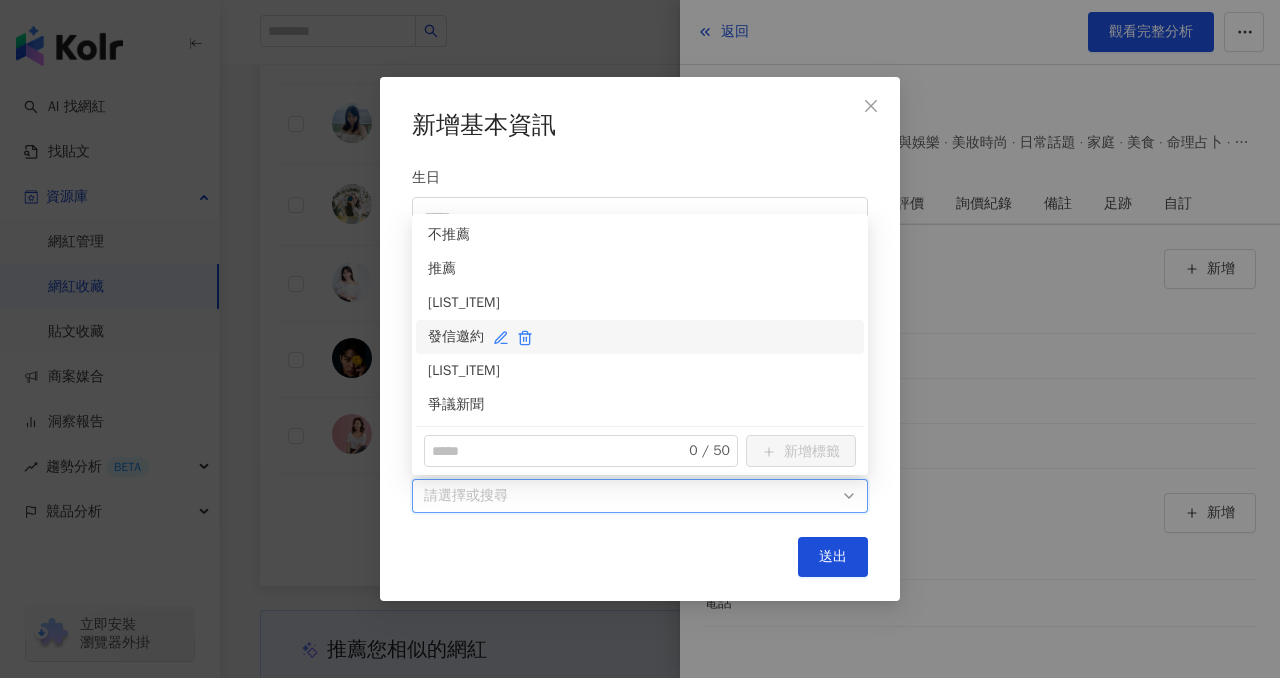 click on "發信邀約" at bounding box center (640, 337) 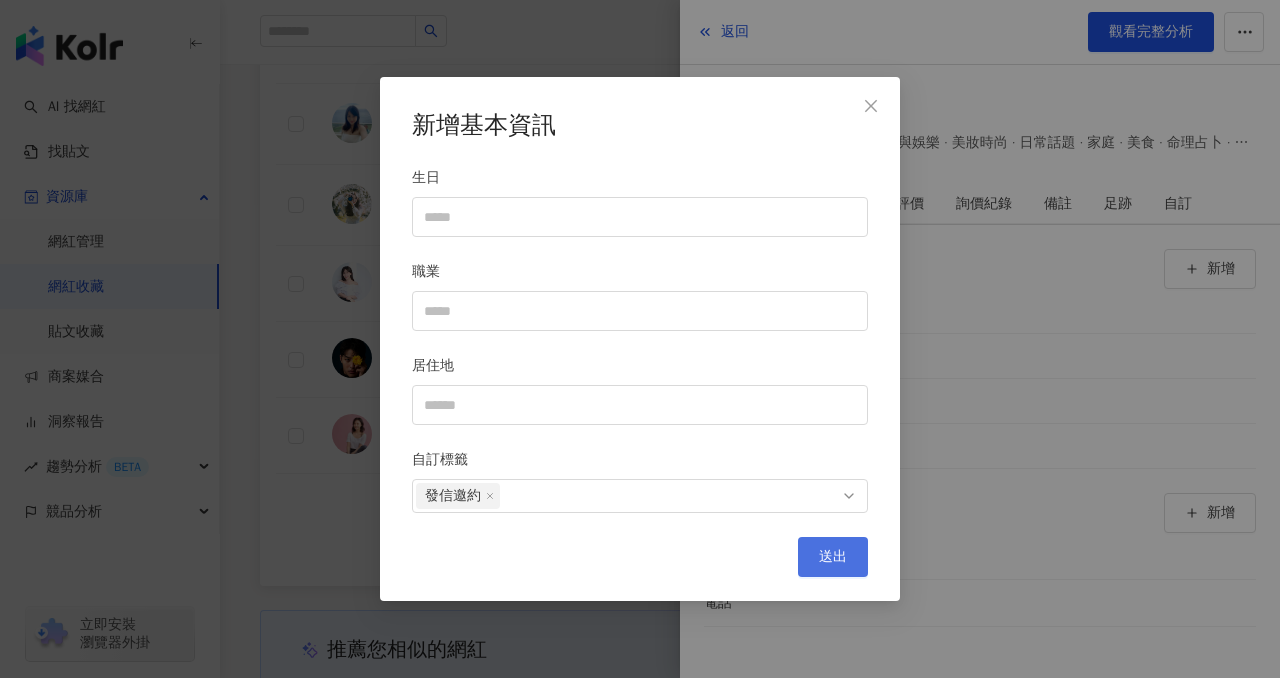 click on "送出" at bounding box center (833, 557) 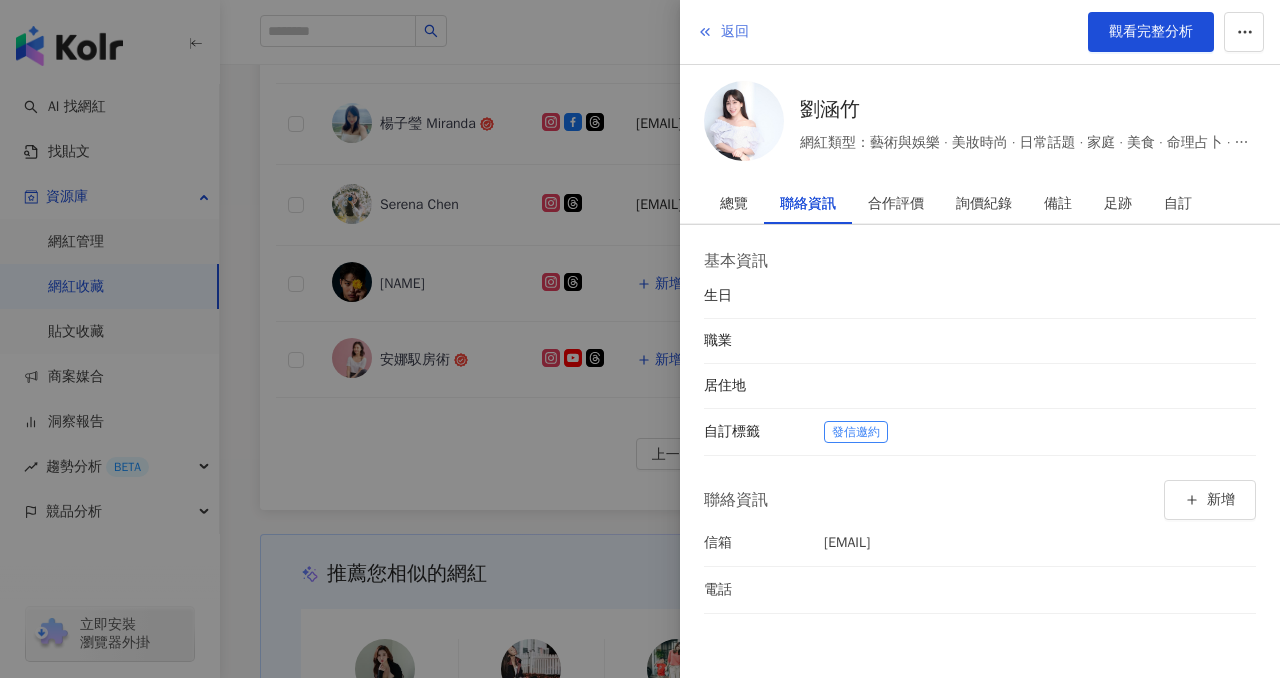 click 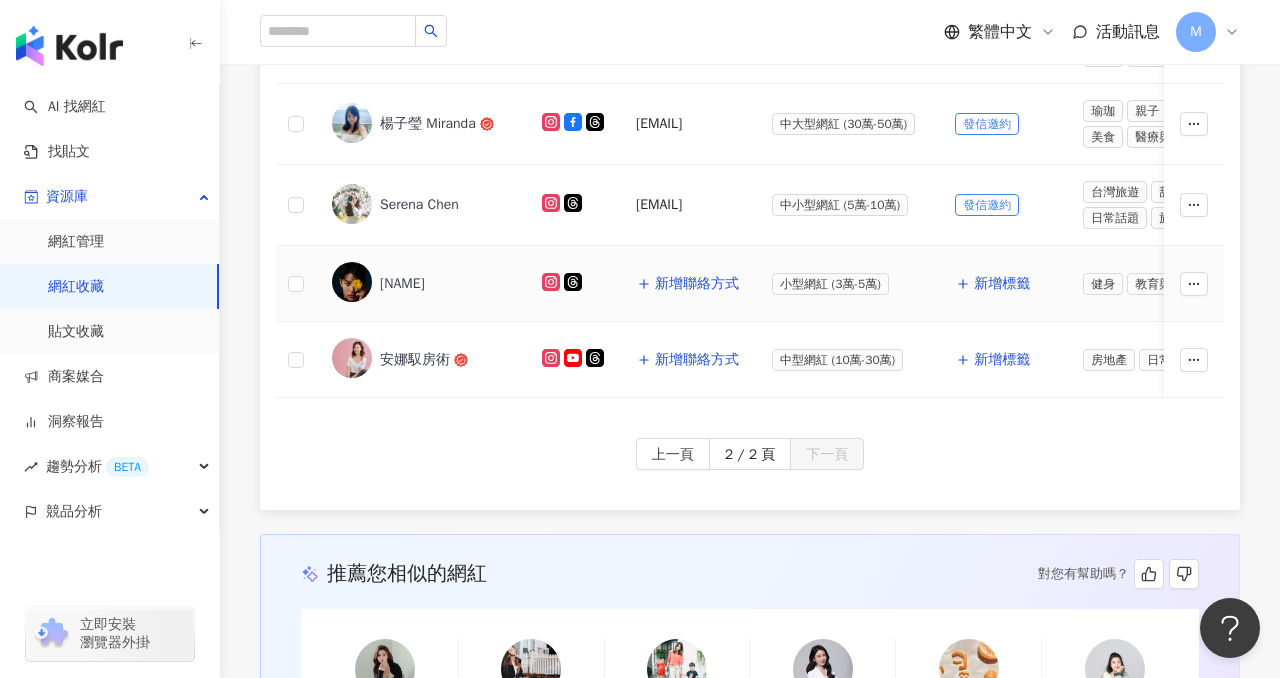 click 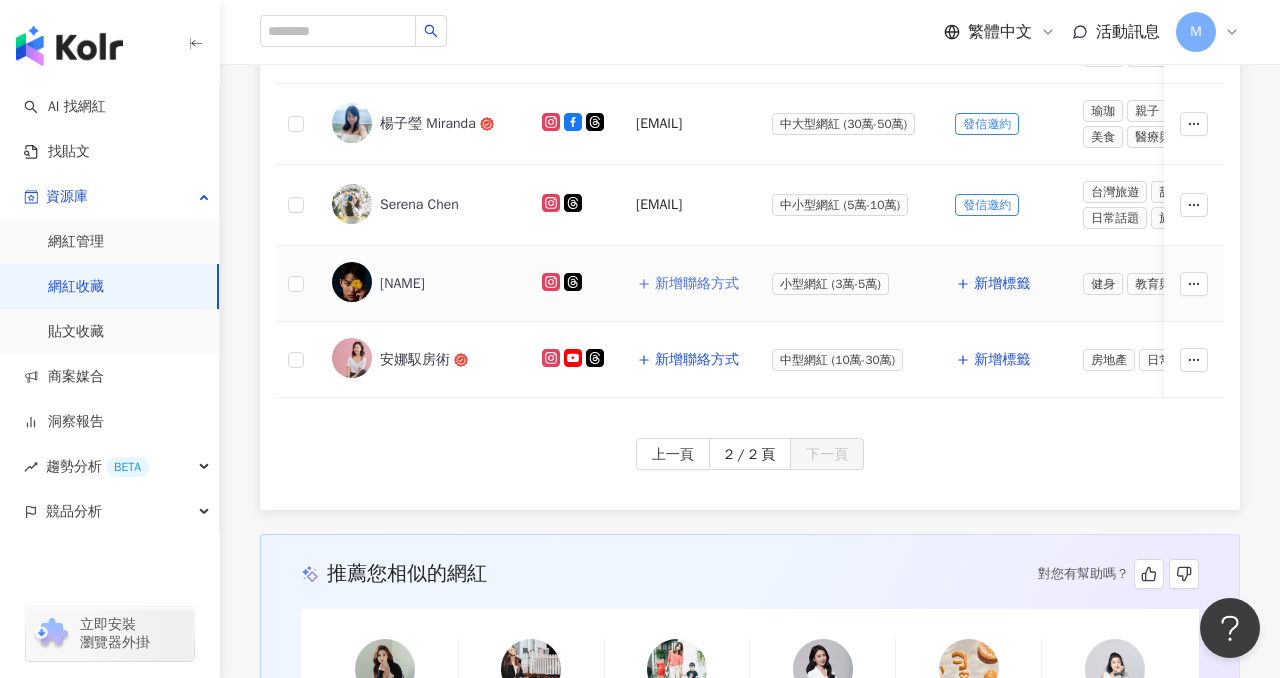 click on "新增聯絡方式" at bounding box center [697, 284] 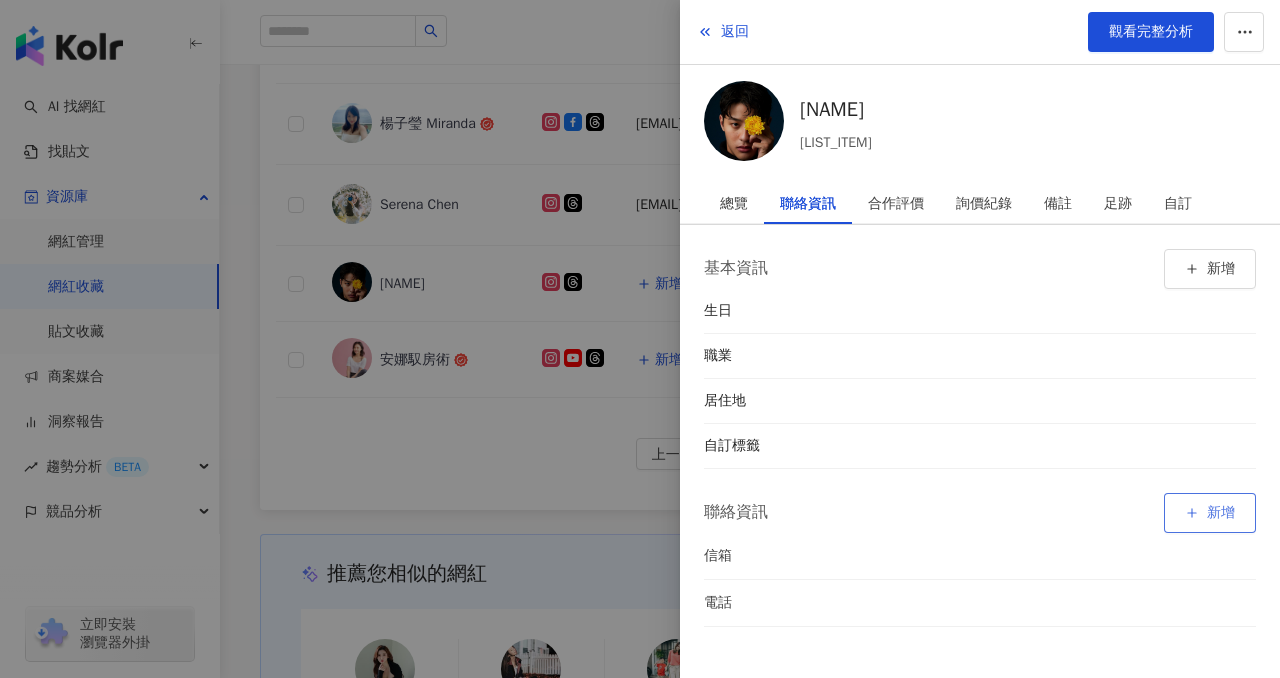 click on "新增" at bounding box center (1210, 513) 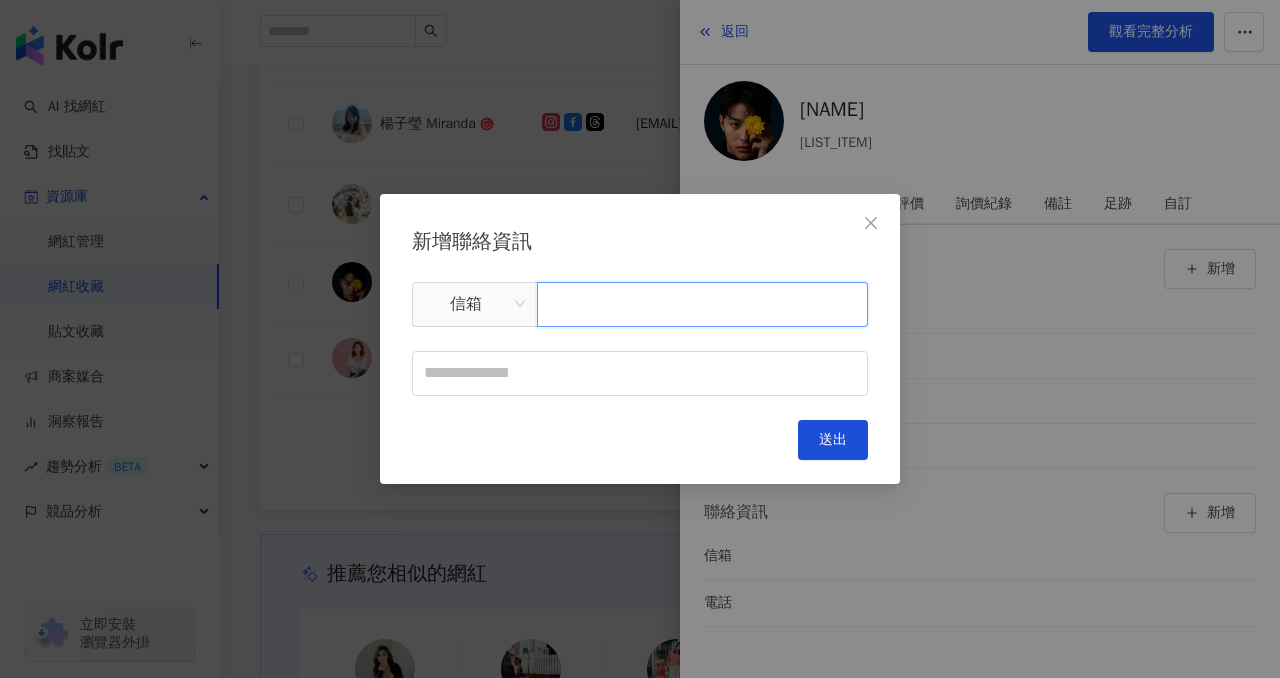 click at bounding box center (702, 304) 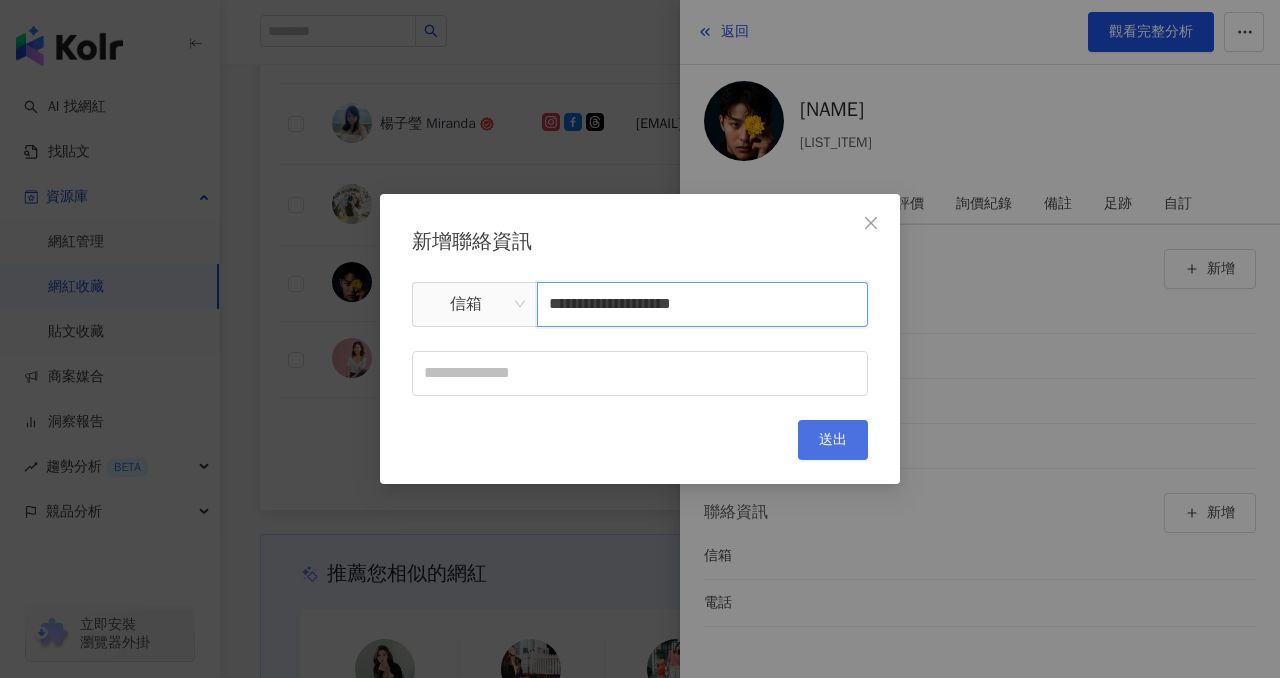 type on "**********" 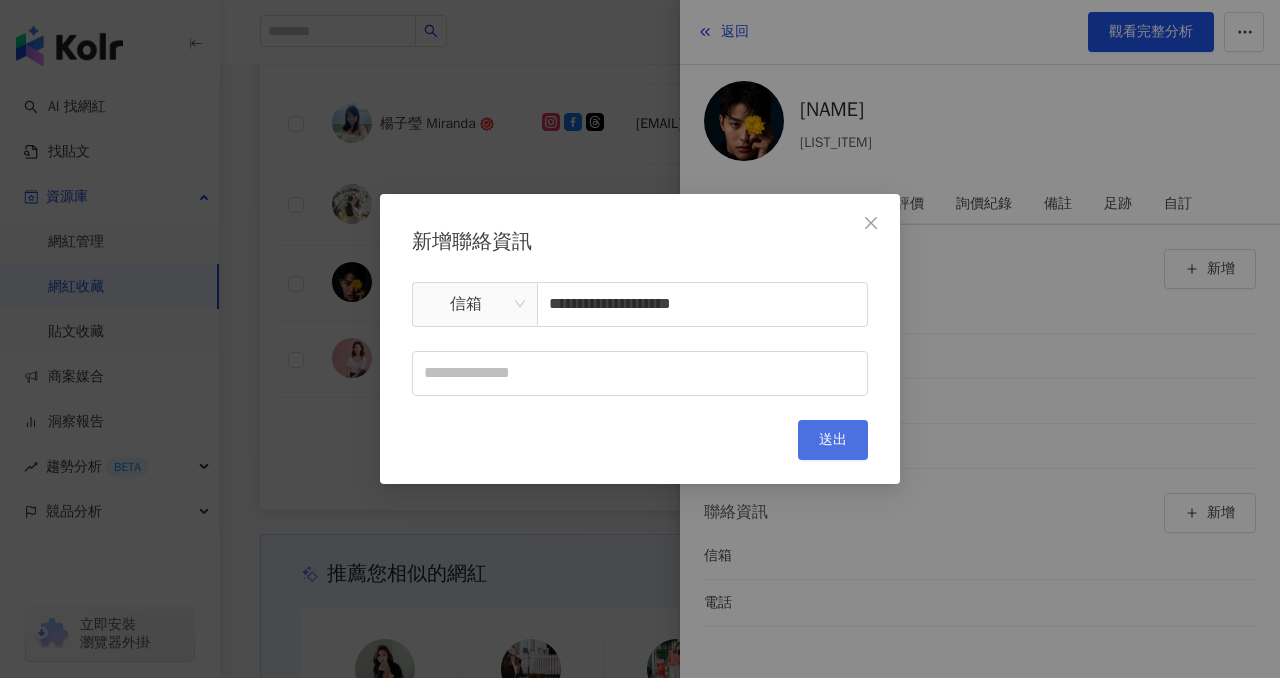 click on "送出" at bounding box center [833, 440] 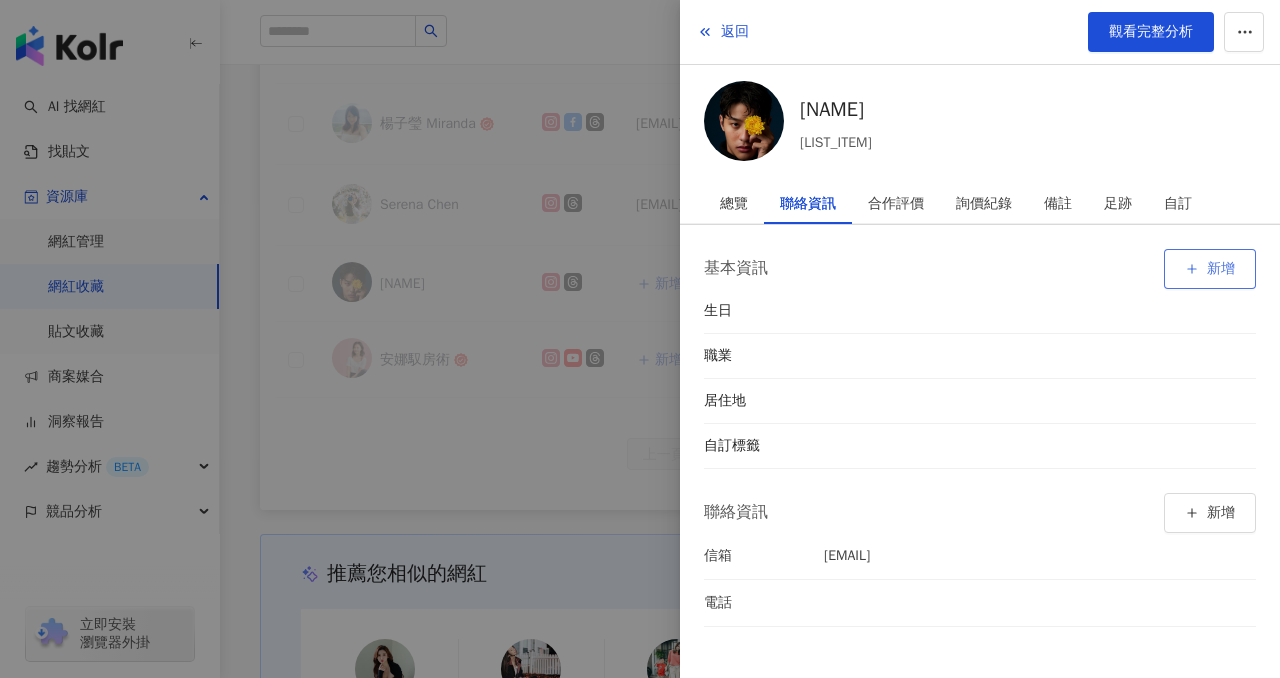click on "新增" at bounding box center (1210, 269) 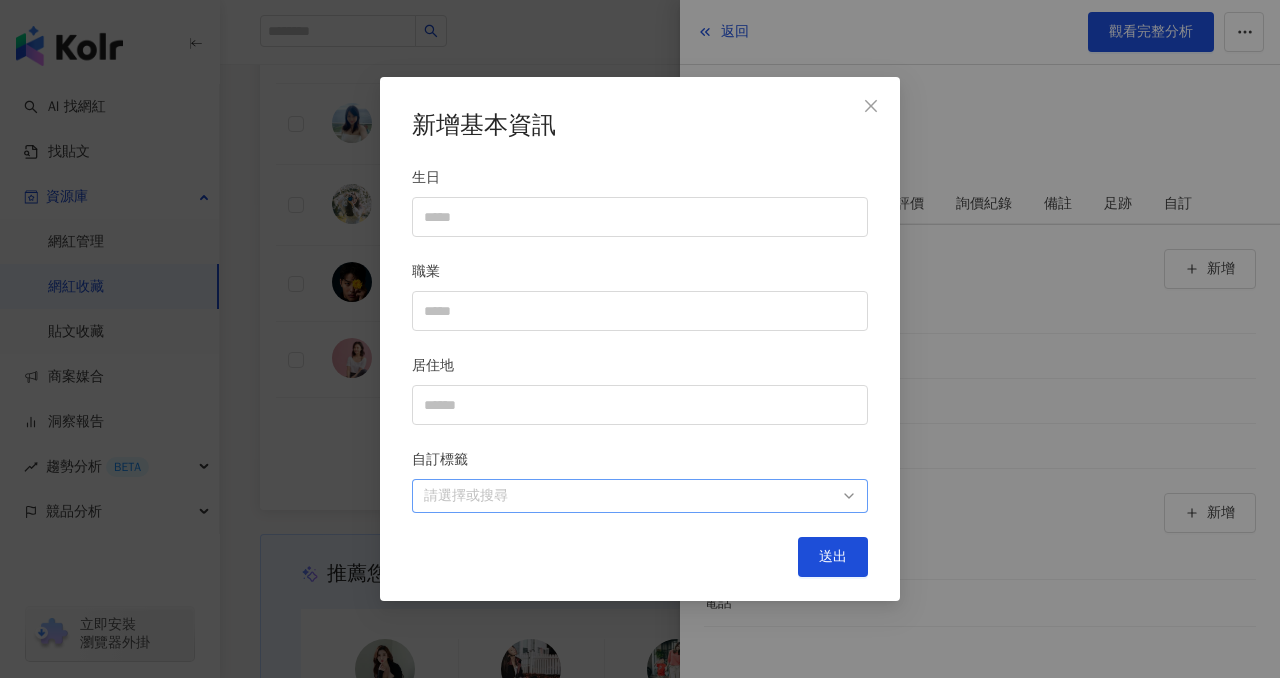 click on "請選擇或搜尋" at bounding box center [640, 496] 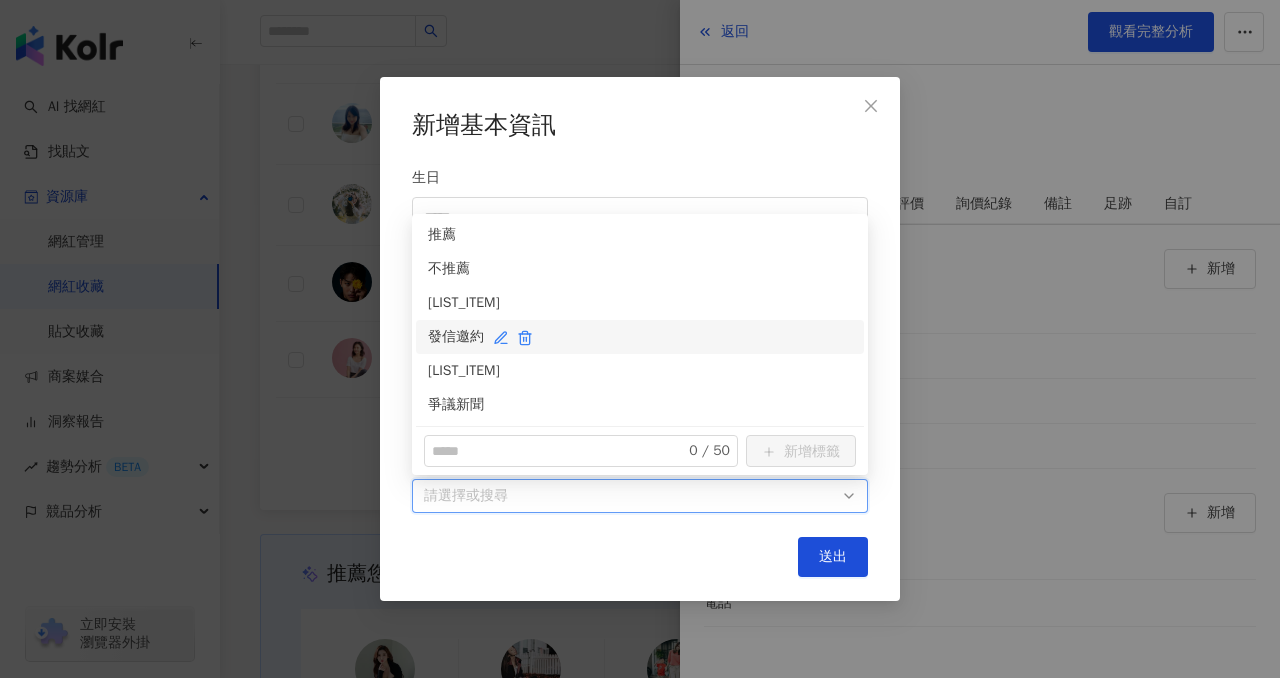 click on "發信邀約" at bounding box center (640, 337) 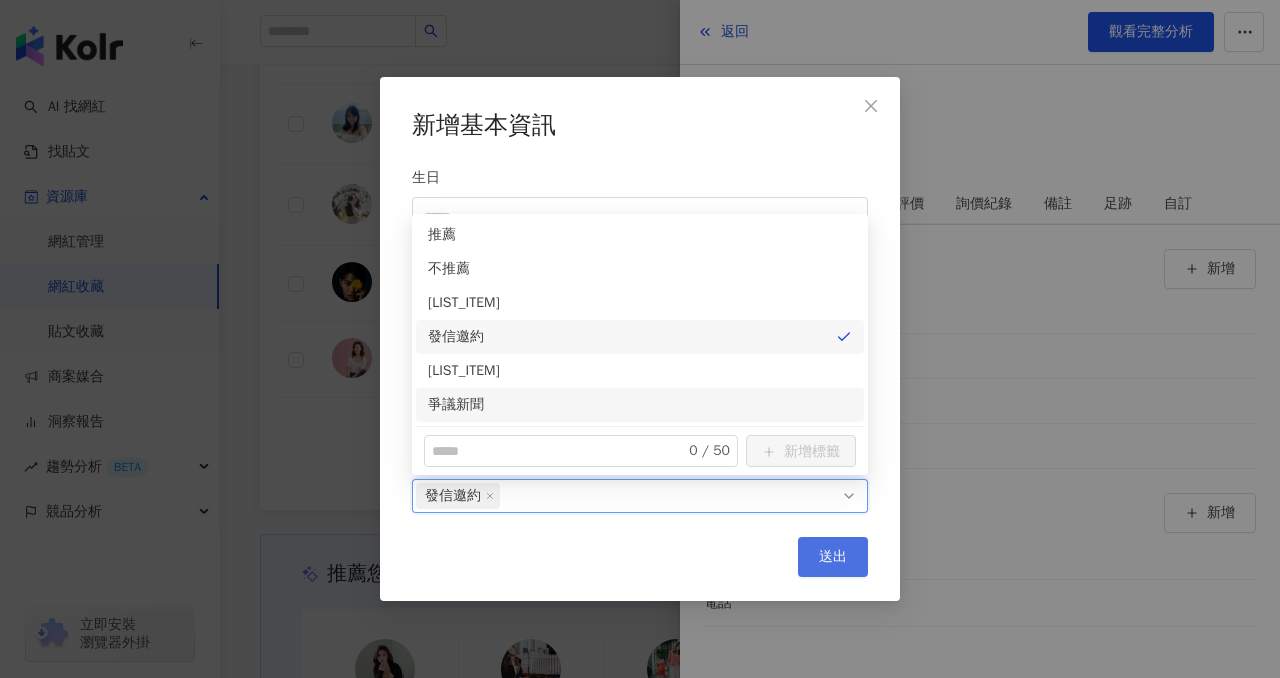 click on "送出" at bounding box center (833, 557) 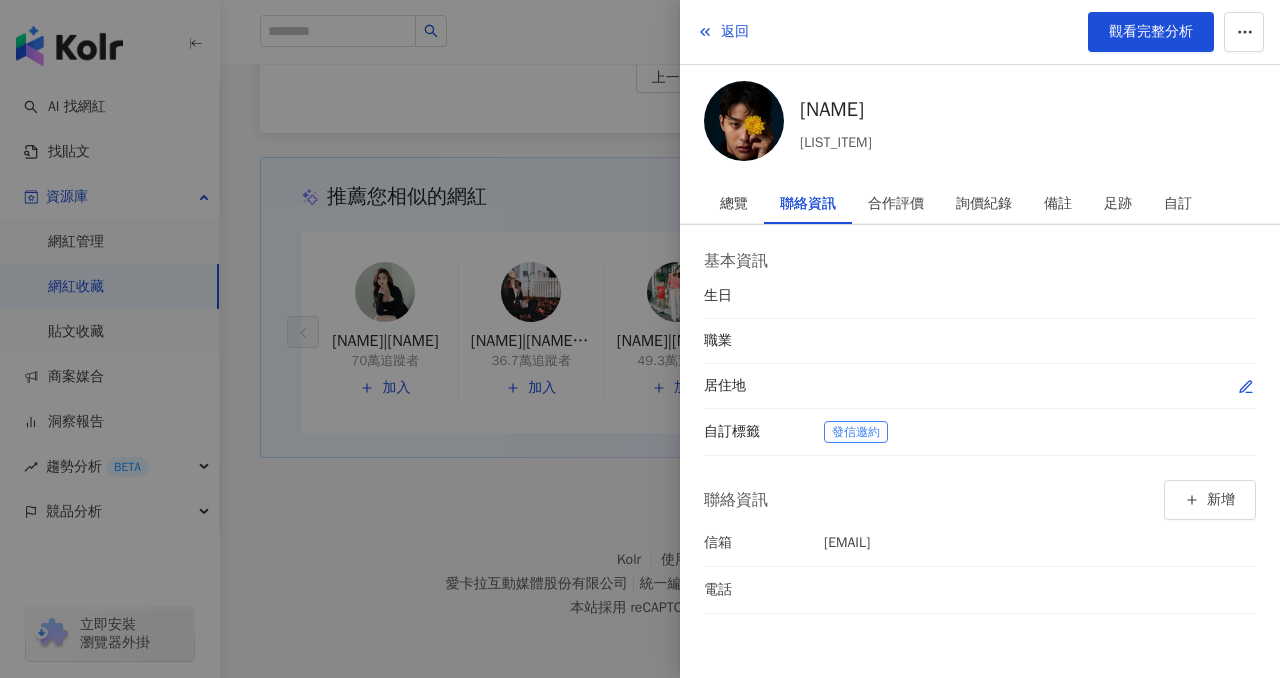 scroll, scrollTop: 0, scrollLeft: 0, axis: both 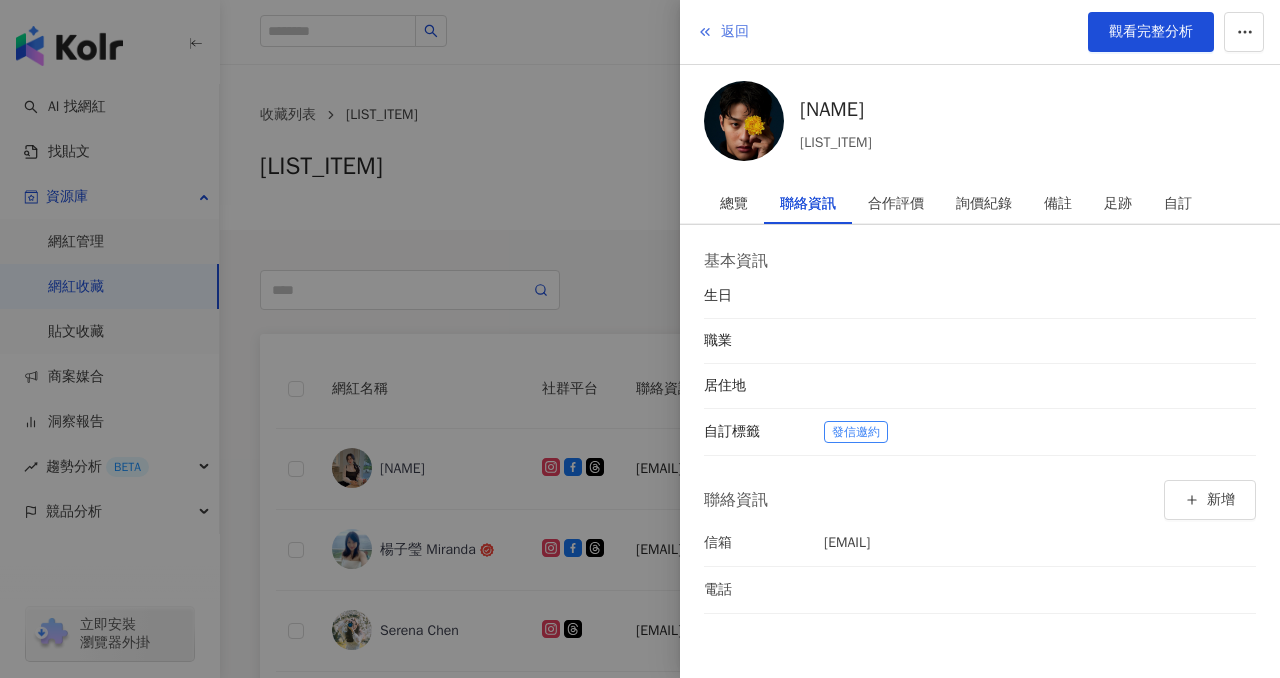 click on "返回" at bounding box center [735, 32] 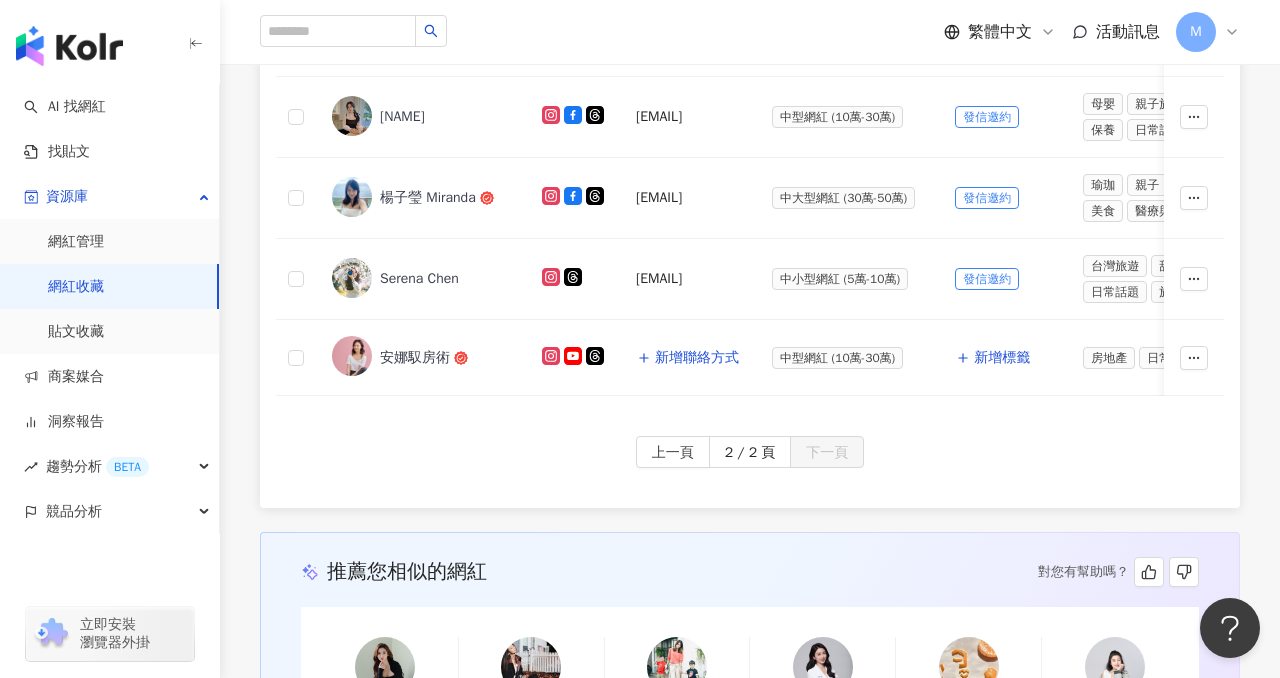 scroll, scrollTop: 345, scrollLeft: 0, axis: vertical 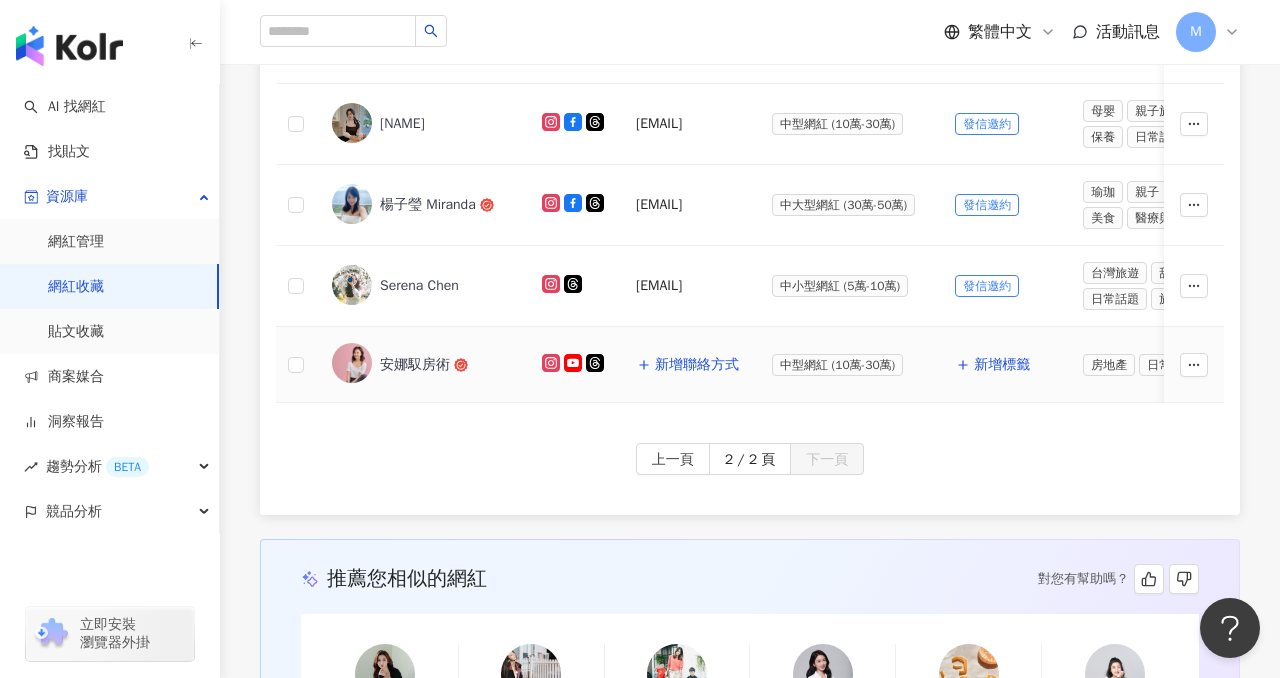 click 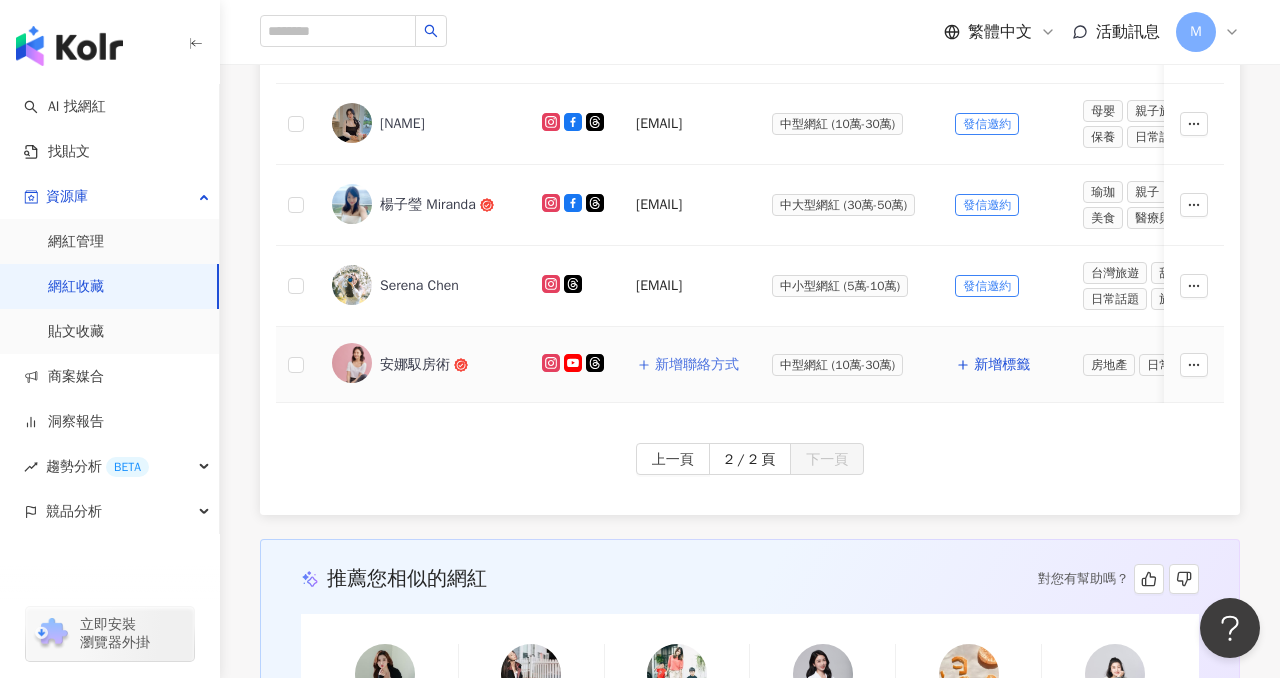 click on "新增聯絡方式" at bounding box center [697, 365] 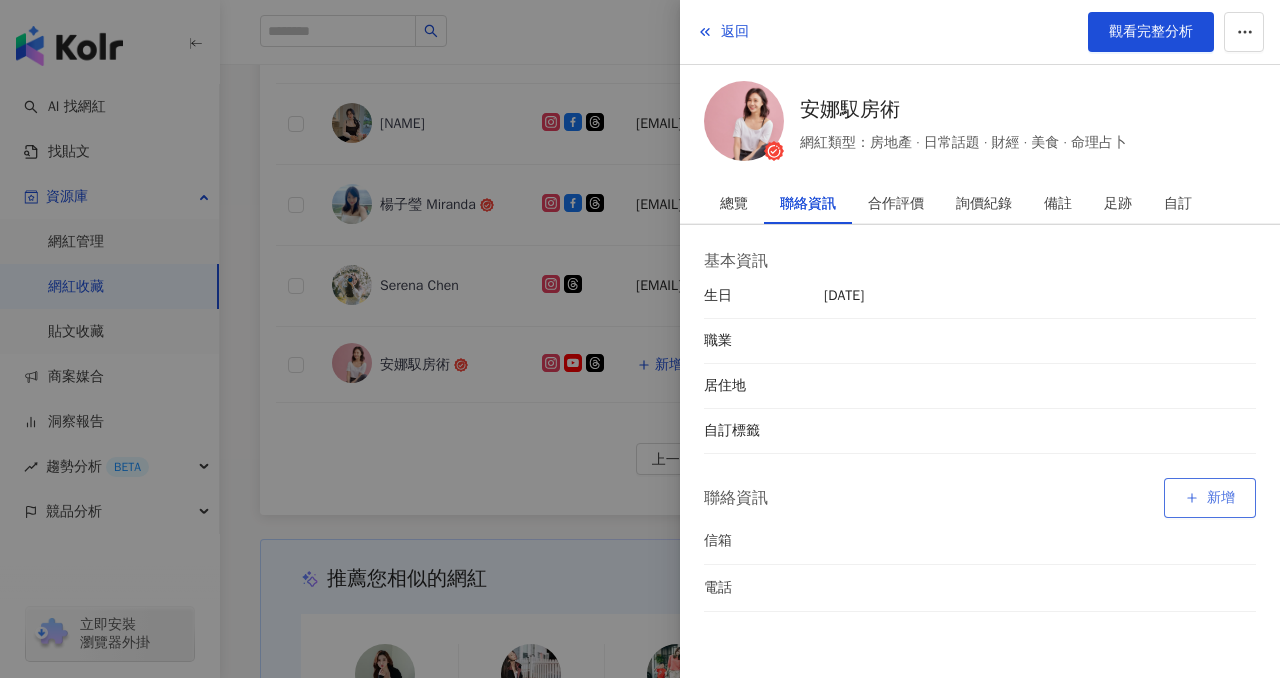 click on "新增" at bounding box center (1210, 498) 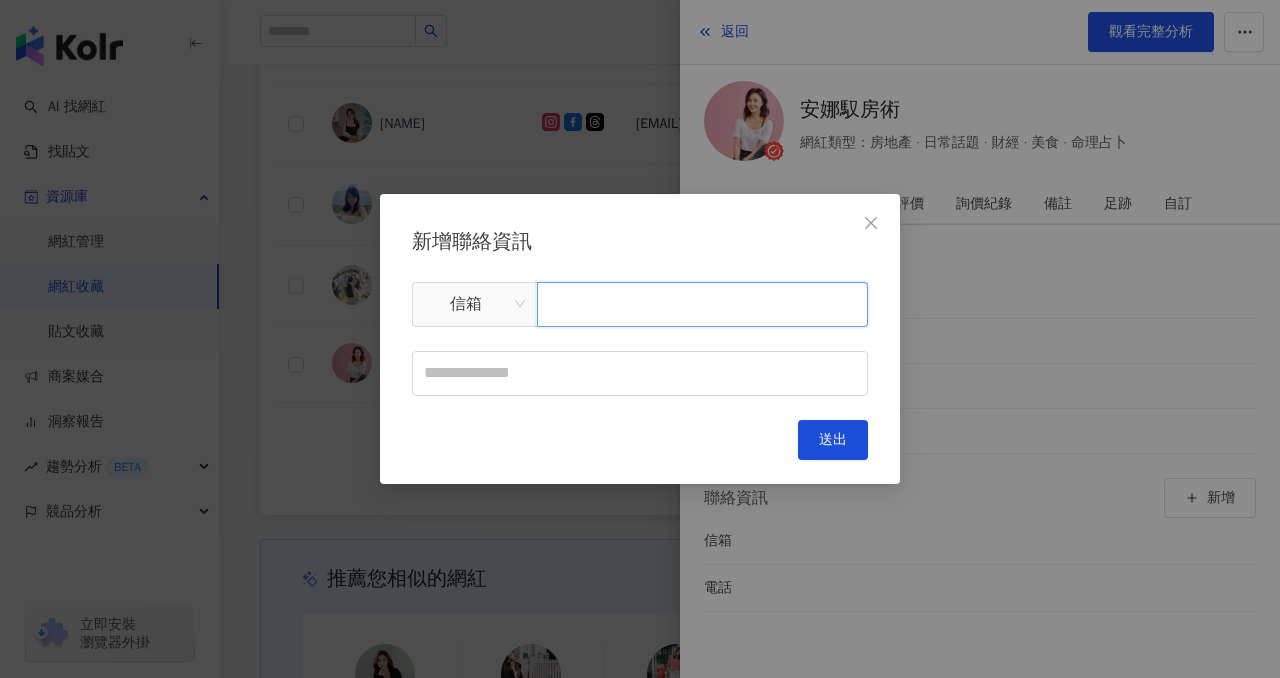 click at bounding box center (702, 304) 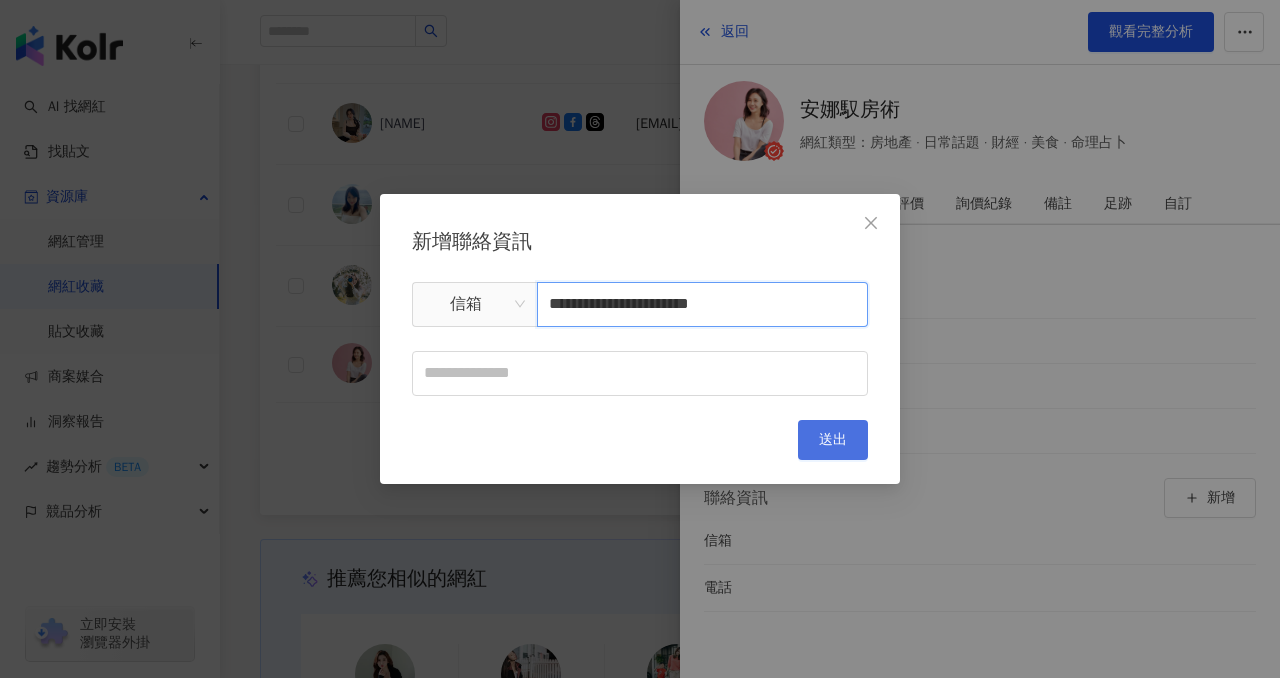 type on "**********" 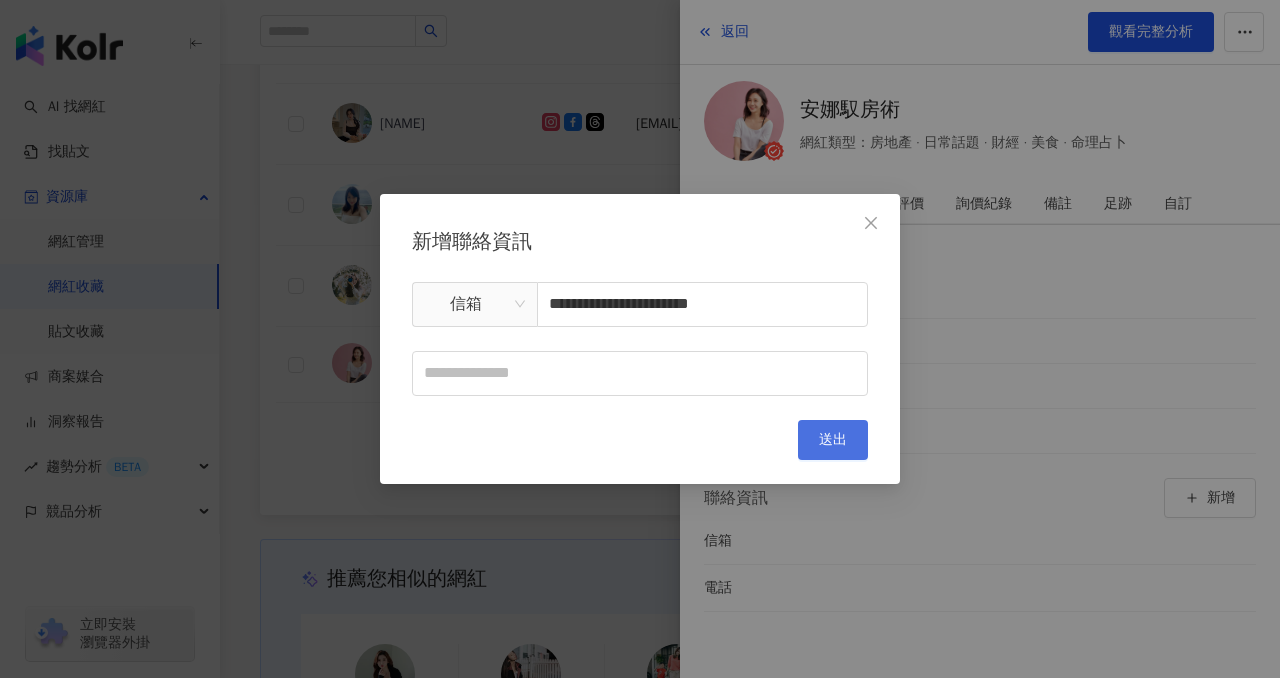 click on "送出" at bounding box center (833, 440) 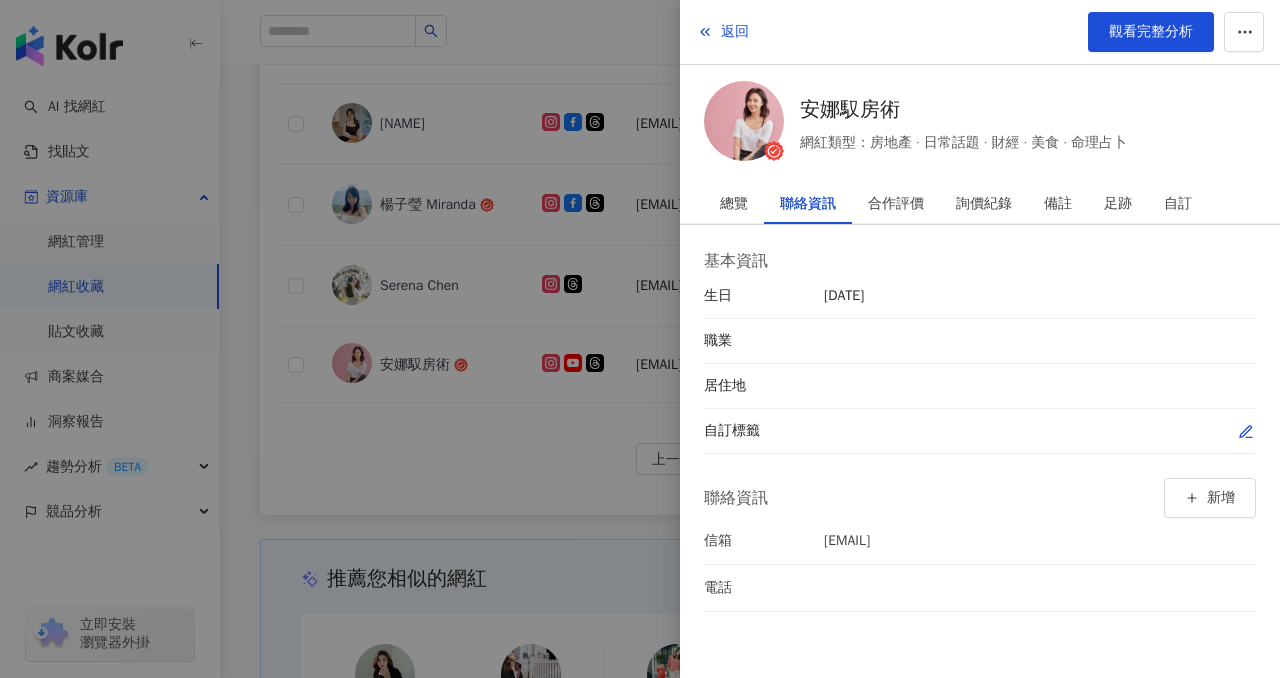 click 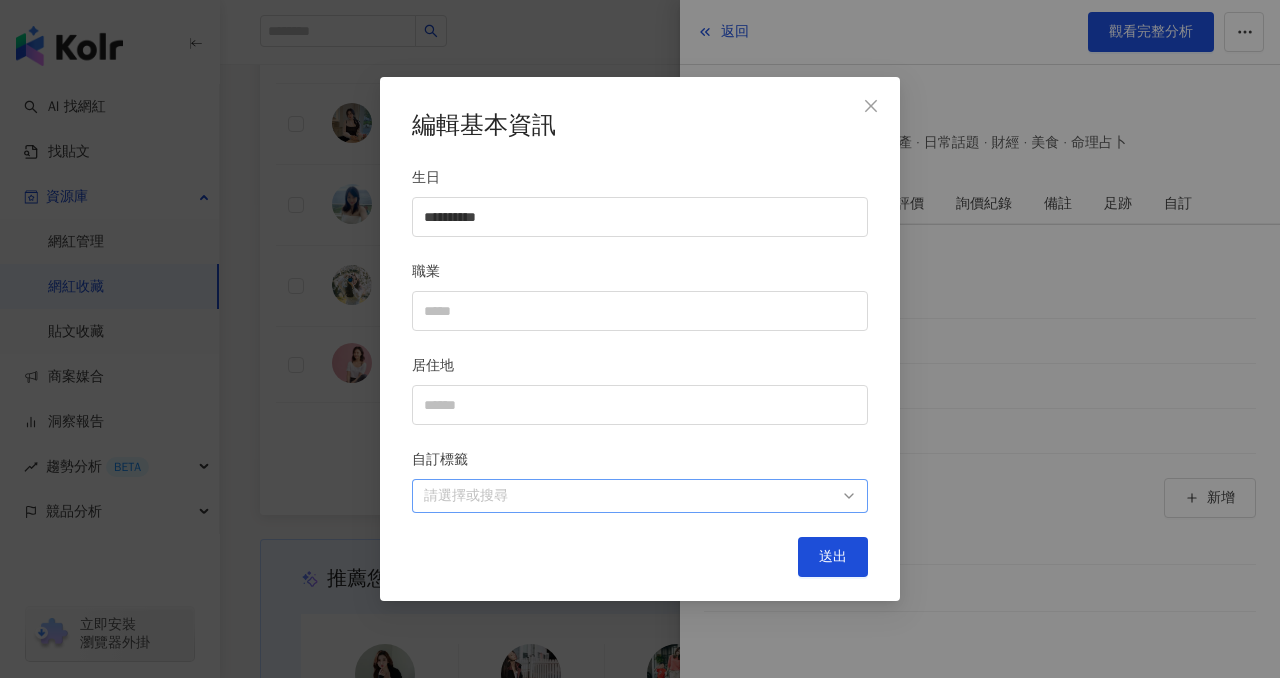 click at bounding box center (629, 495) 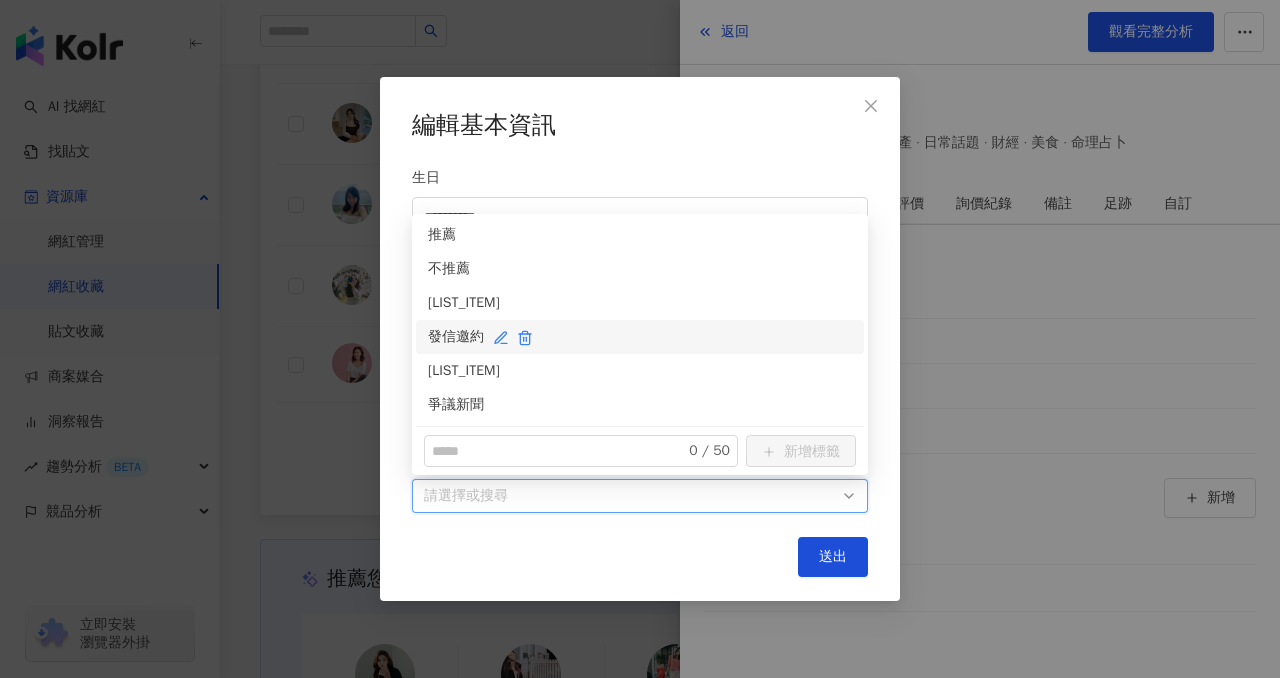 click on "發信邀約" at bounding box center [640, 337] 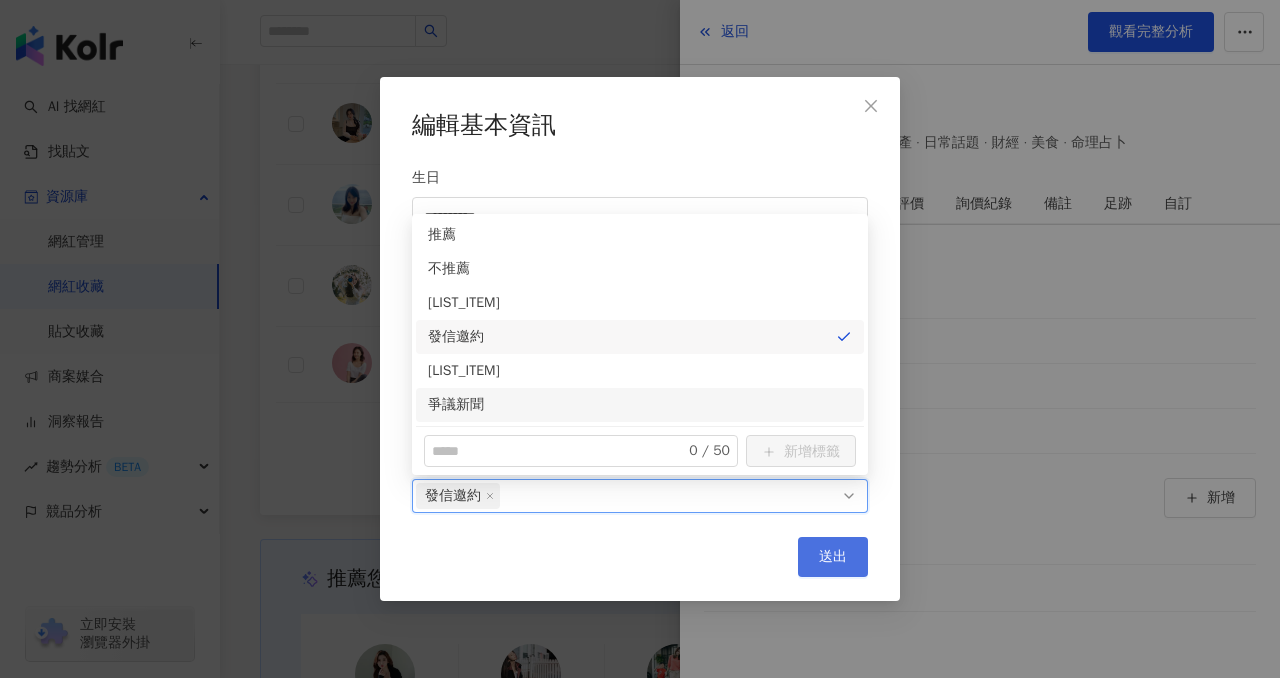 click on "送出" at bounding box center (833, 557) 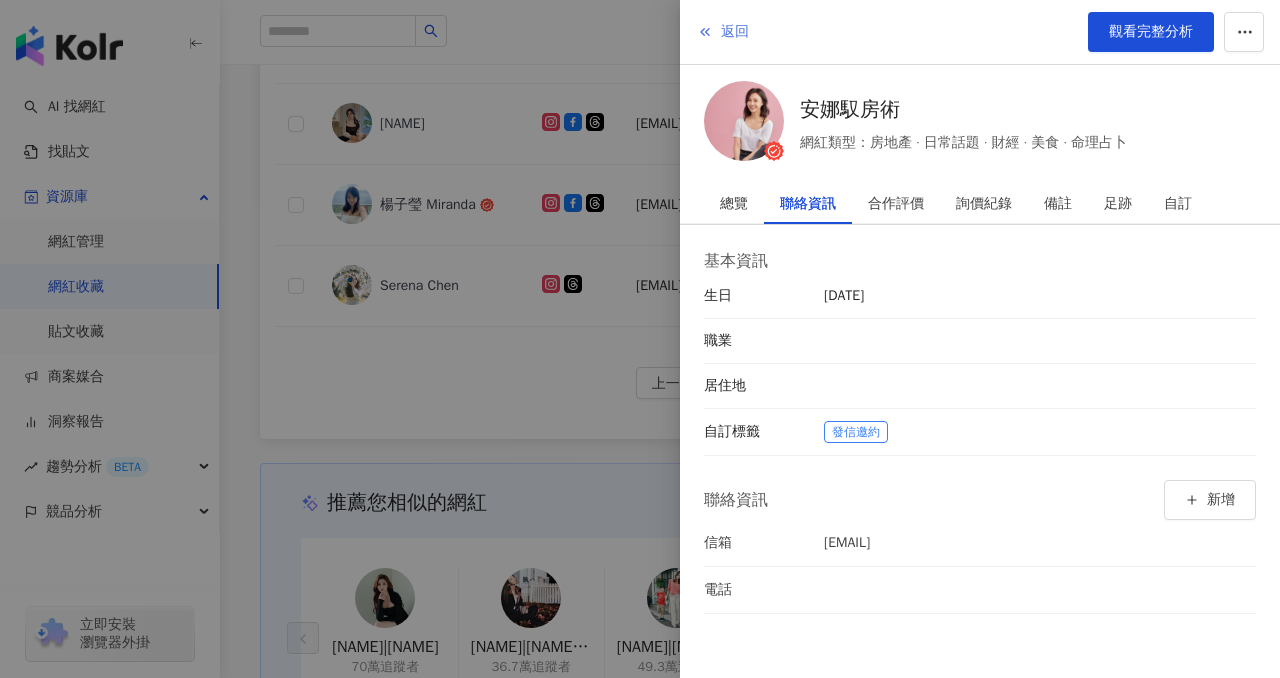 click on "返回" at bounding box center [735, 32] 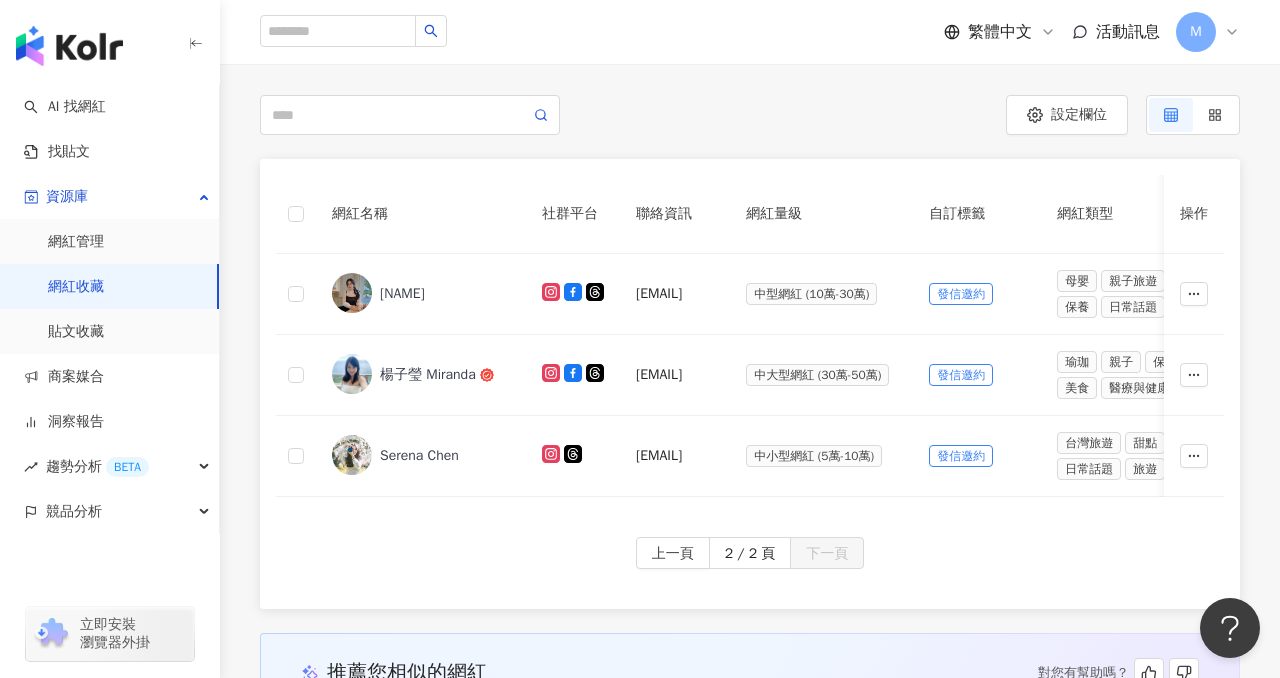 scroll, scrollTop: 0, scrollLeft: 0, axis: both 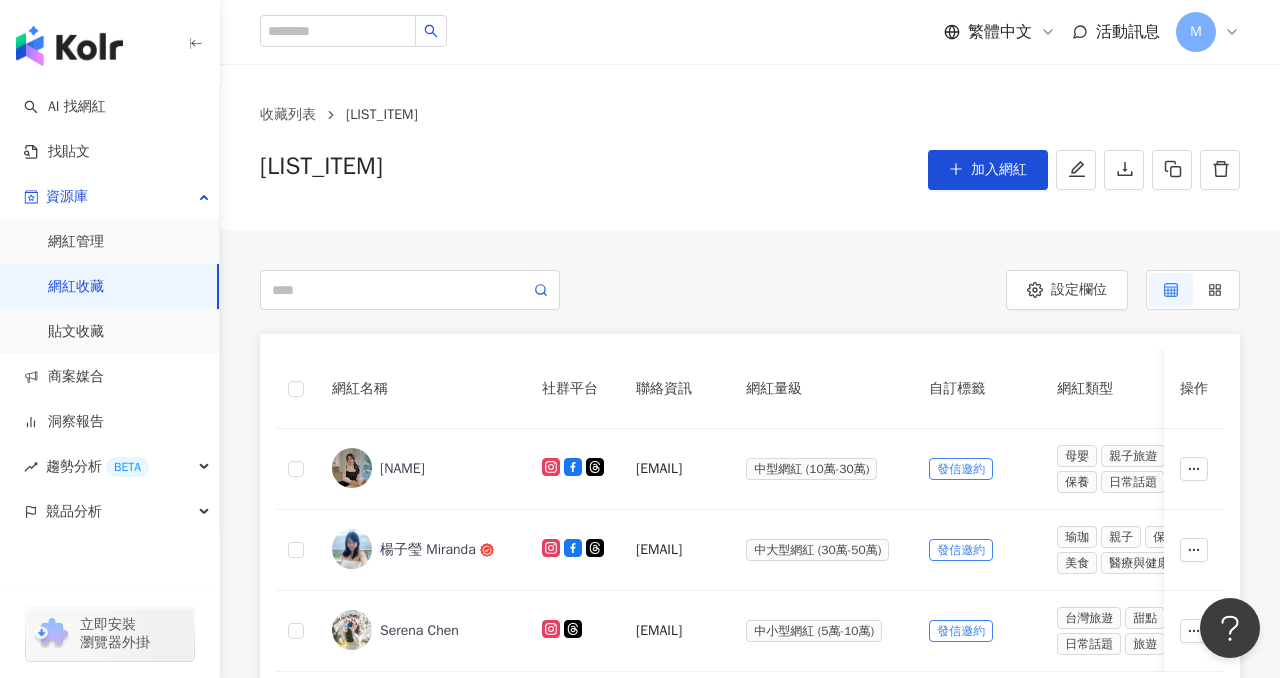 click on "網紅收藏" at bounding box center [76, 287] 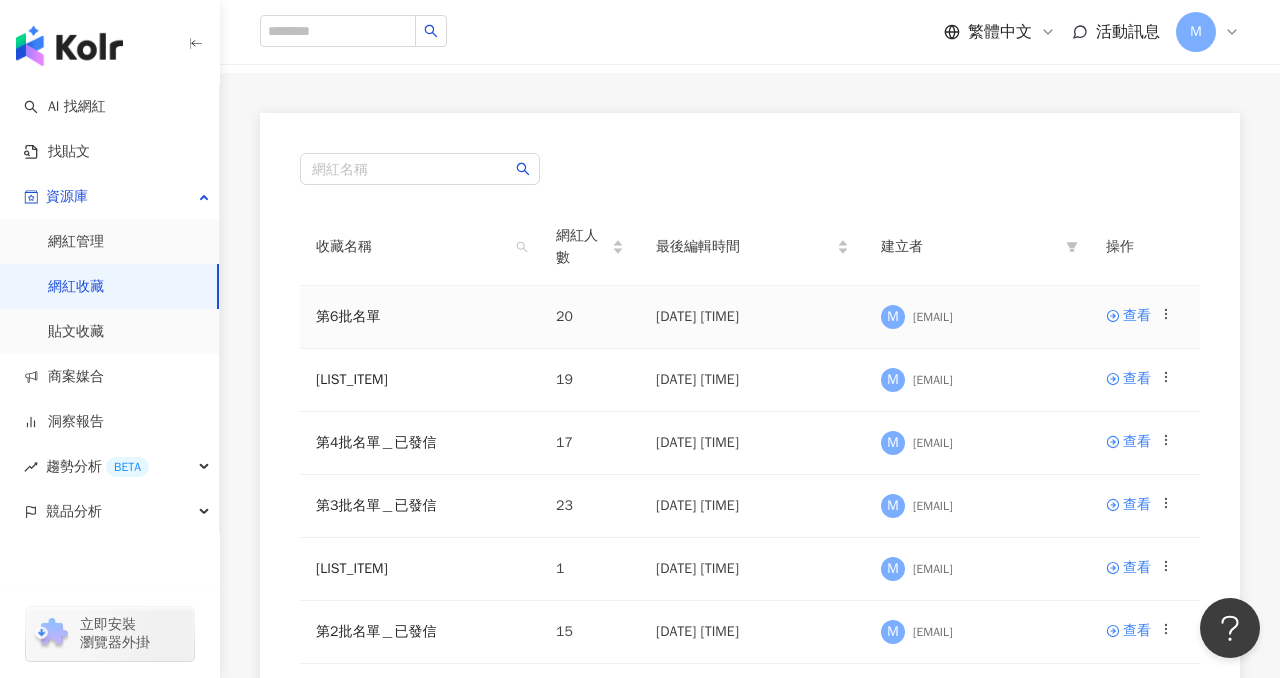 scroll, scrollTop: 147, scrollLeft: 0, axis: vertical 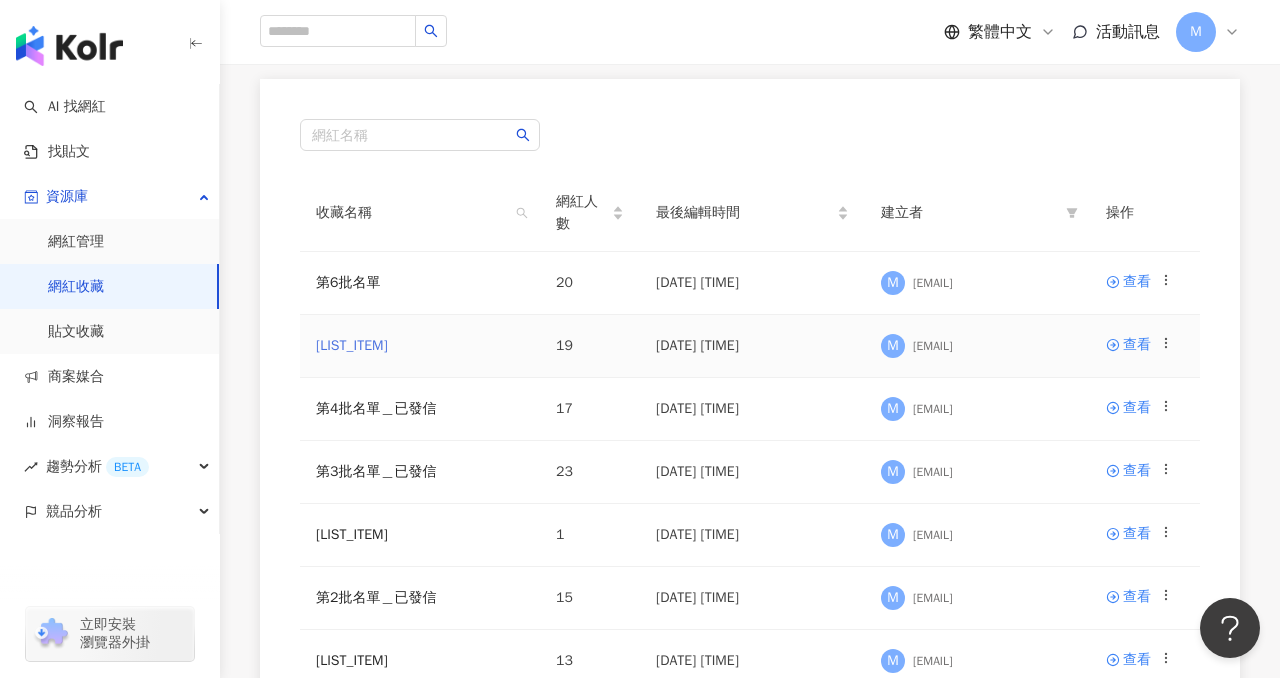 click on "第5批名單_正在發信" at bounding box center (352, 345) 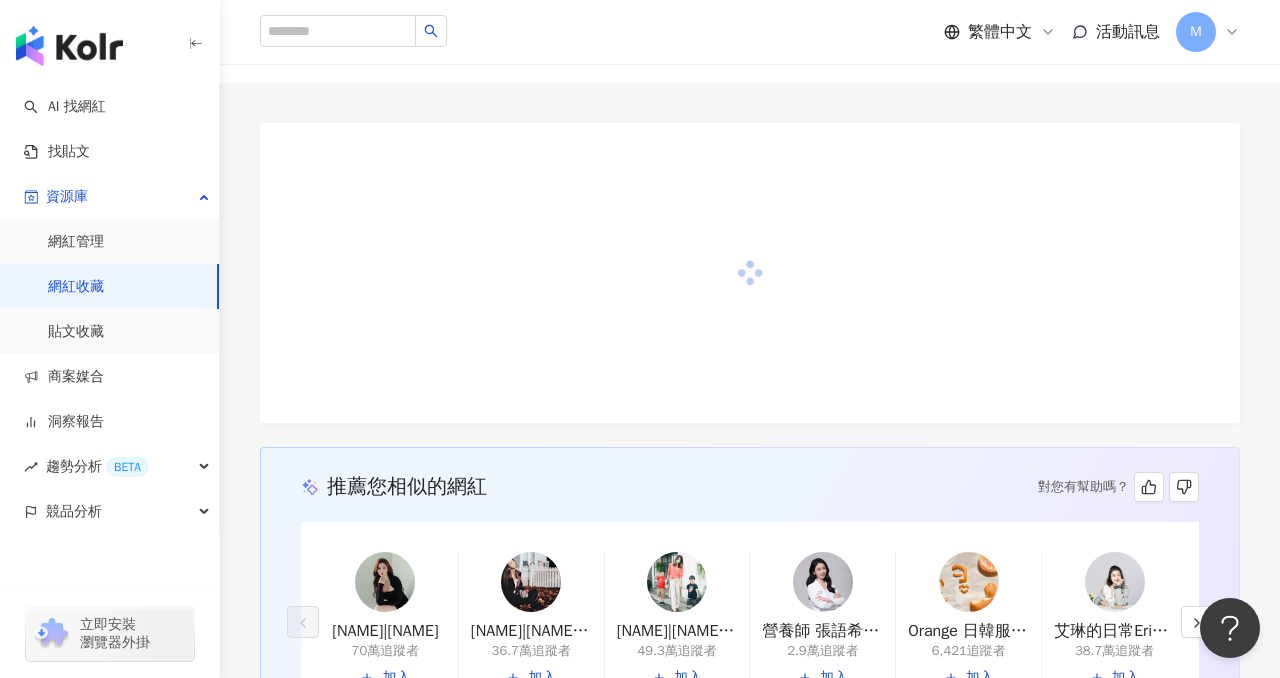 scroll, scrollTop: 0, scrollLeft: 0, axis: both 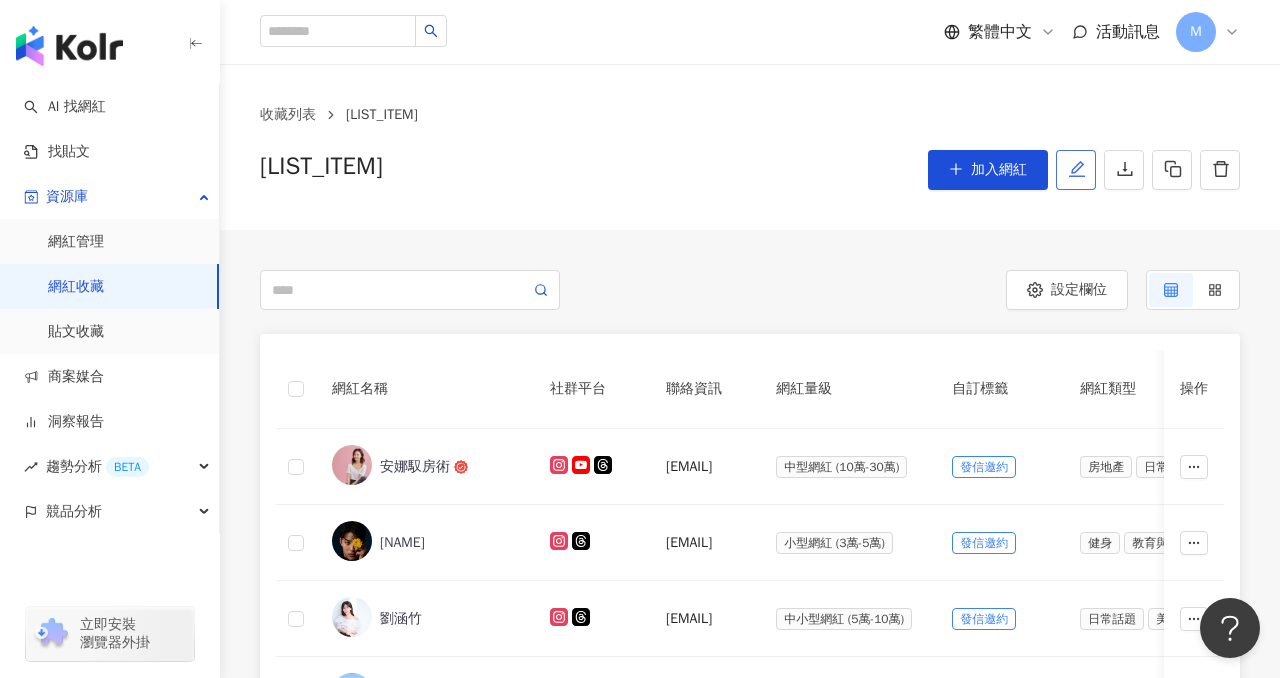 click 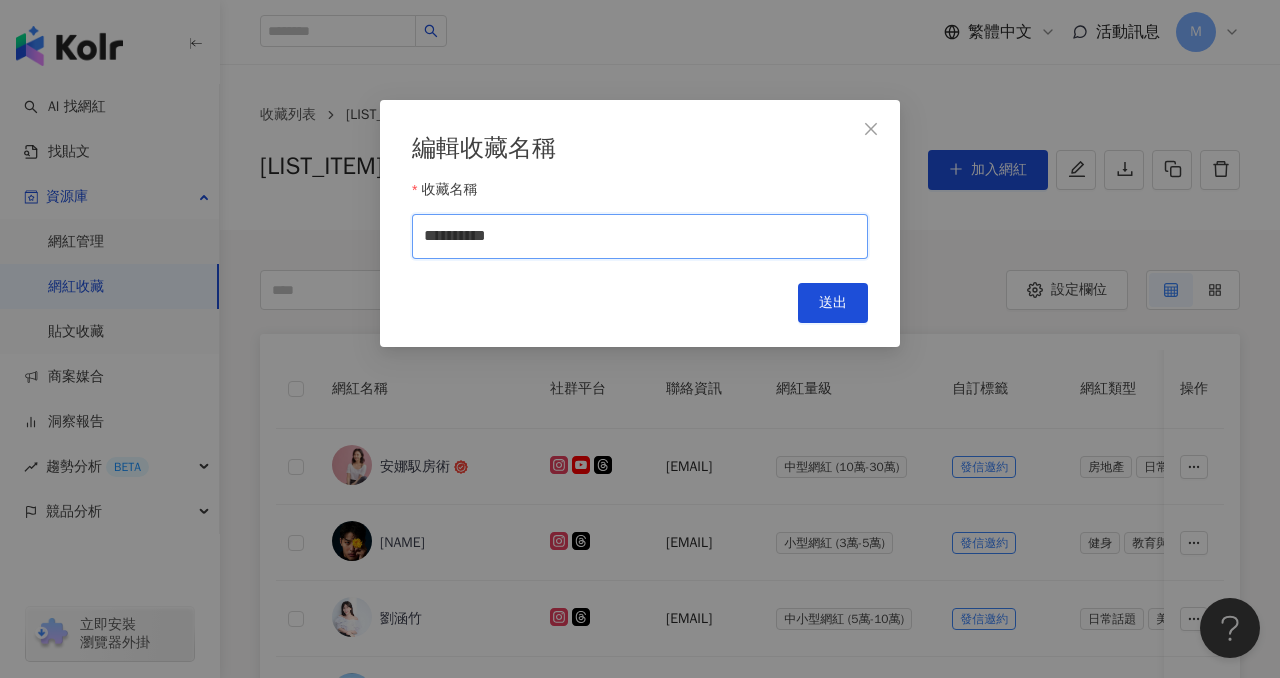 click on "**********" at bounding box center (640, 236) 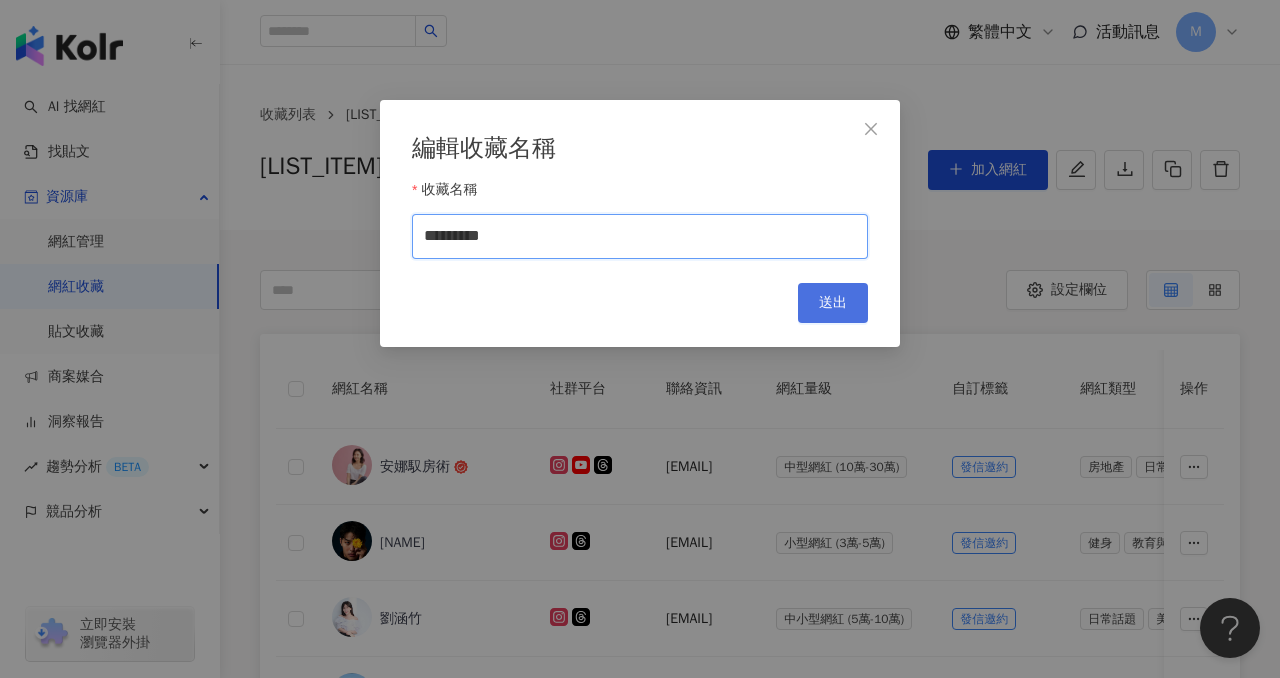 type on "*********" 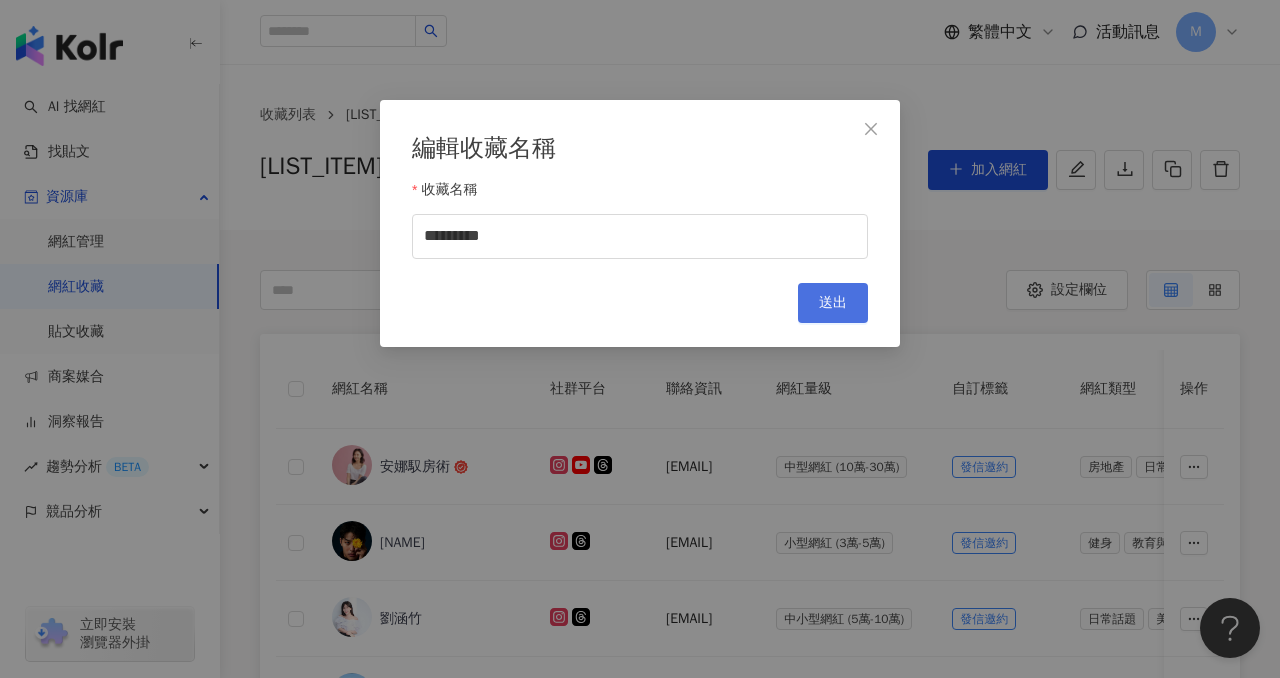 click on "送出" at bounding box center [833, 303] 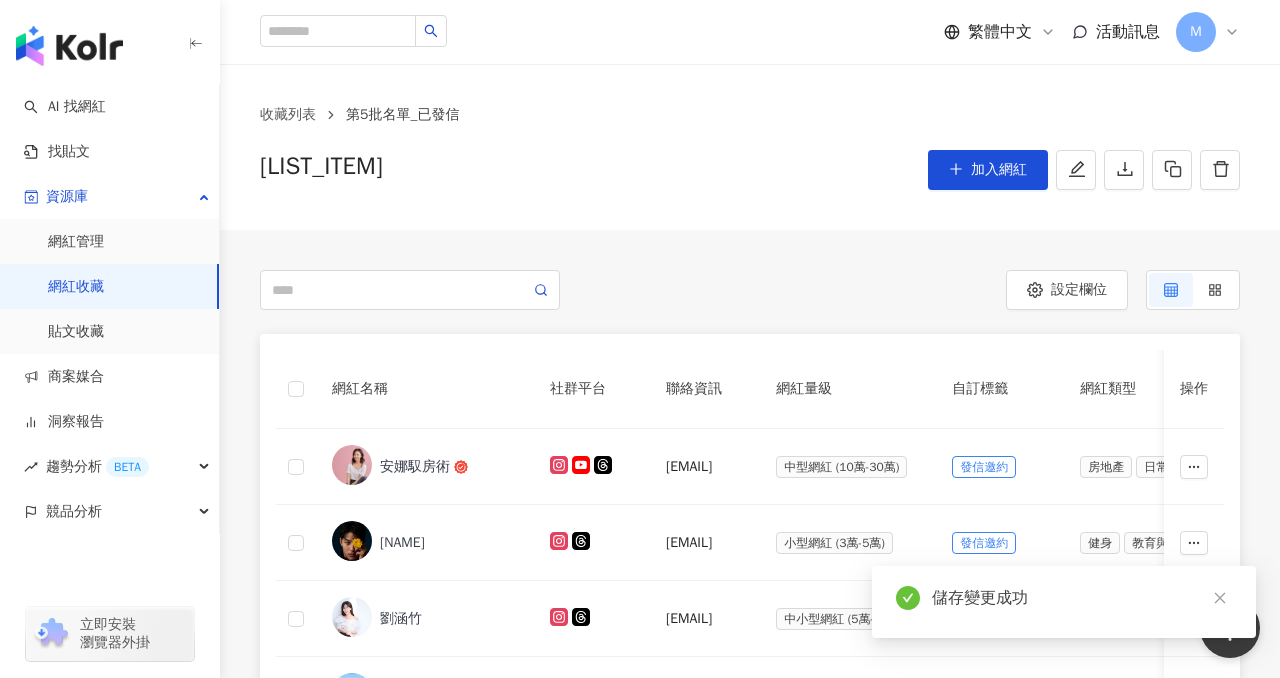 click on "網紅收藏" at bounding box center [76, 287] 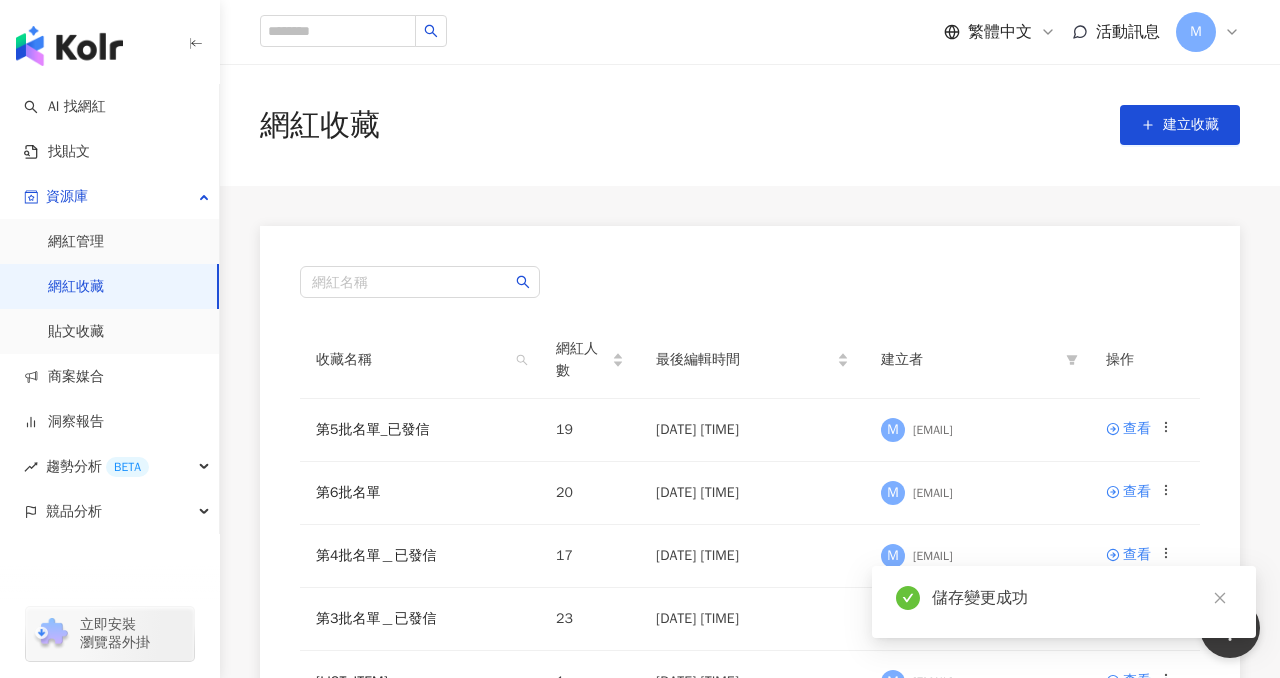 scroll, scrollTop: 272, scrollLeft: 0, axis: vertical 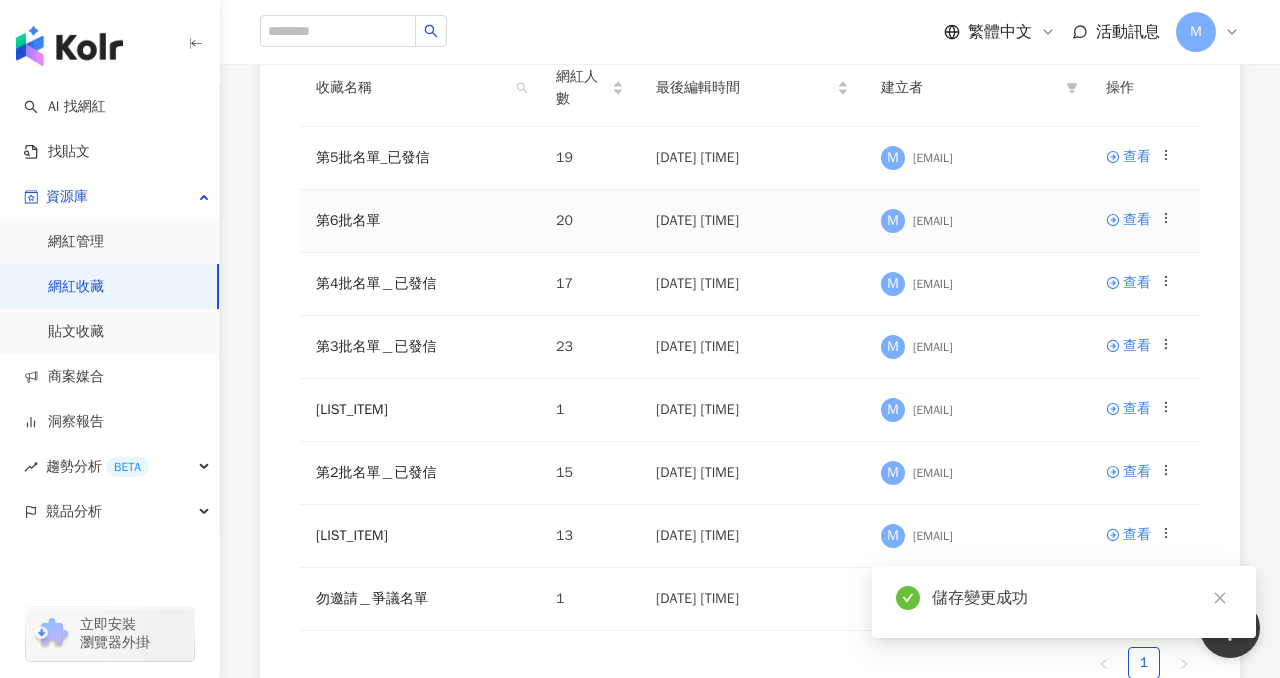 click on "第6批名單" at bounding box center [420, 221] 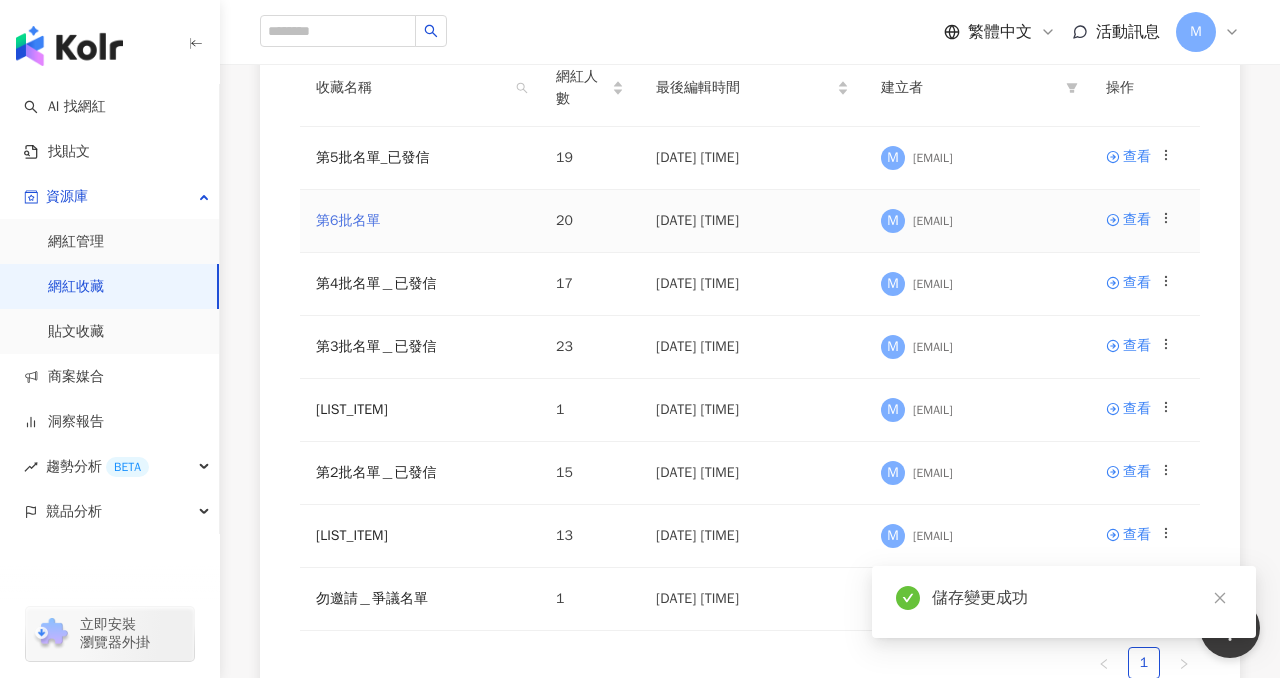 click on "第6批名單" at bounding box center (348, 220) 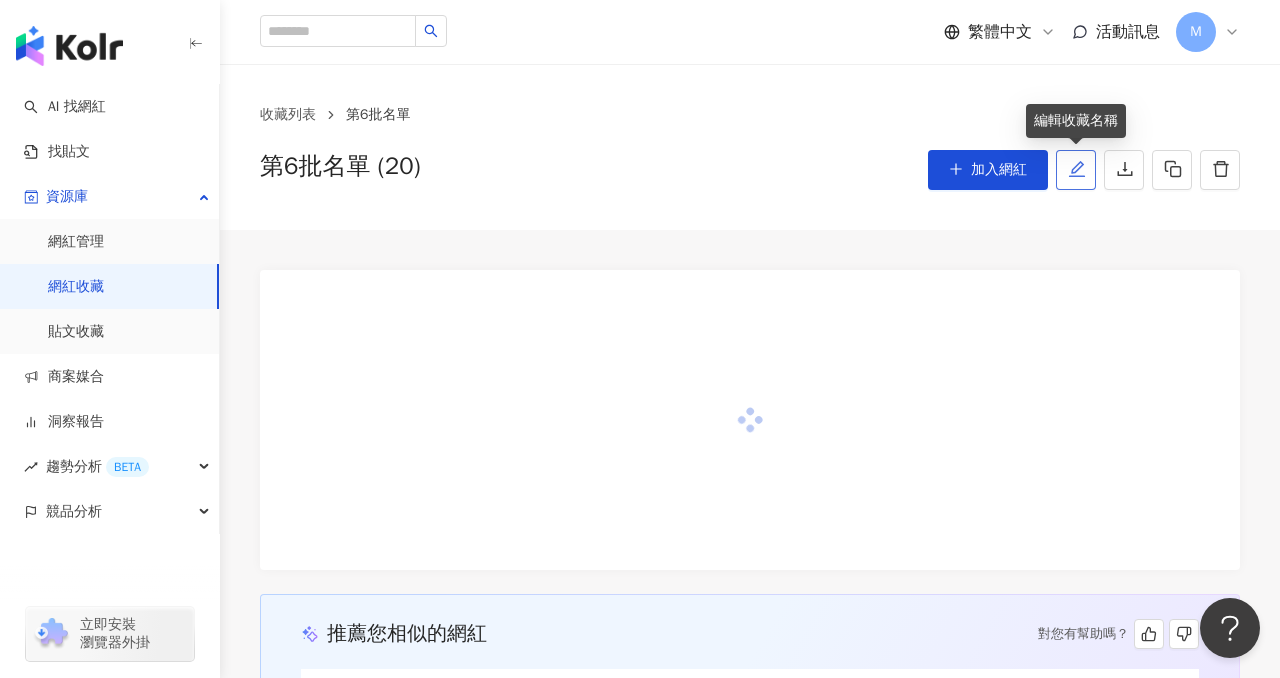 click 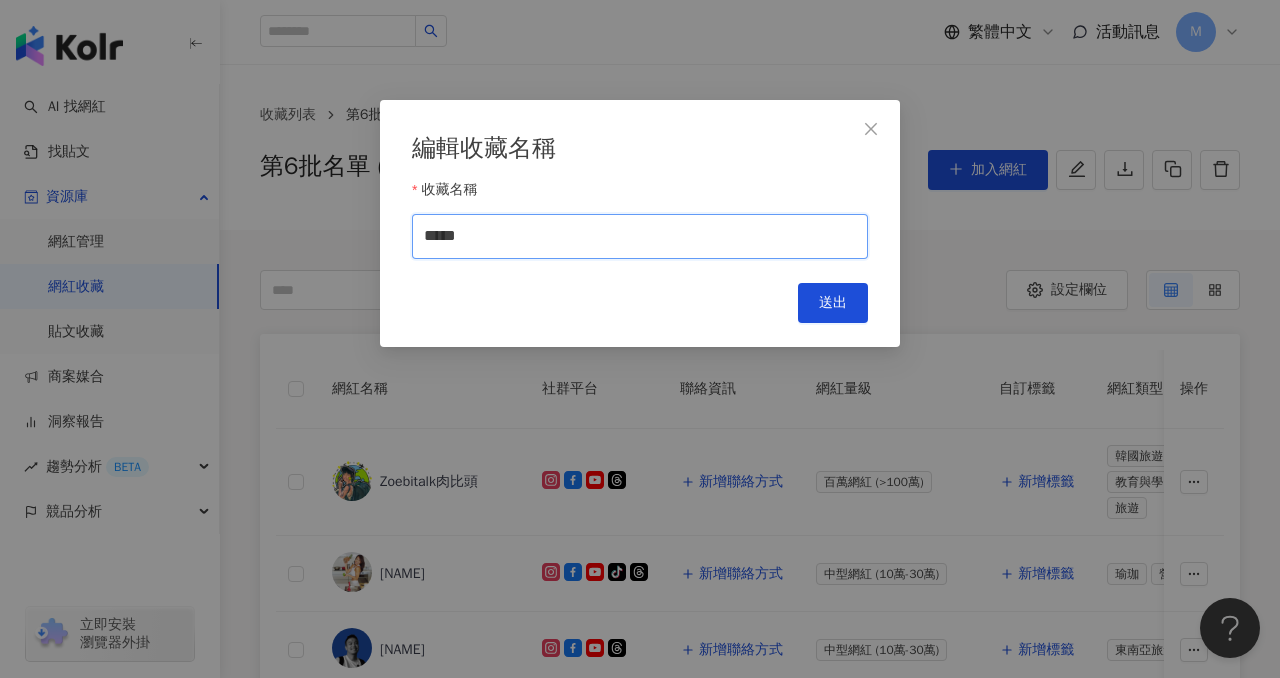 click on "*****" at bounding box center (640, 236) 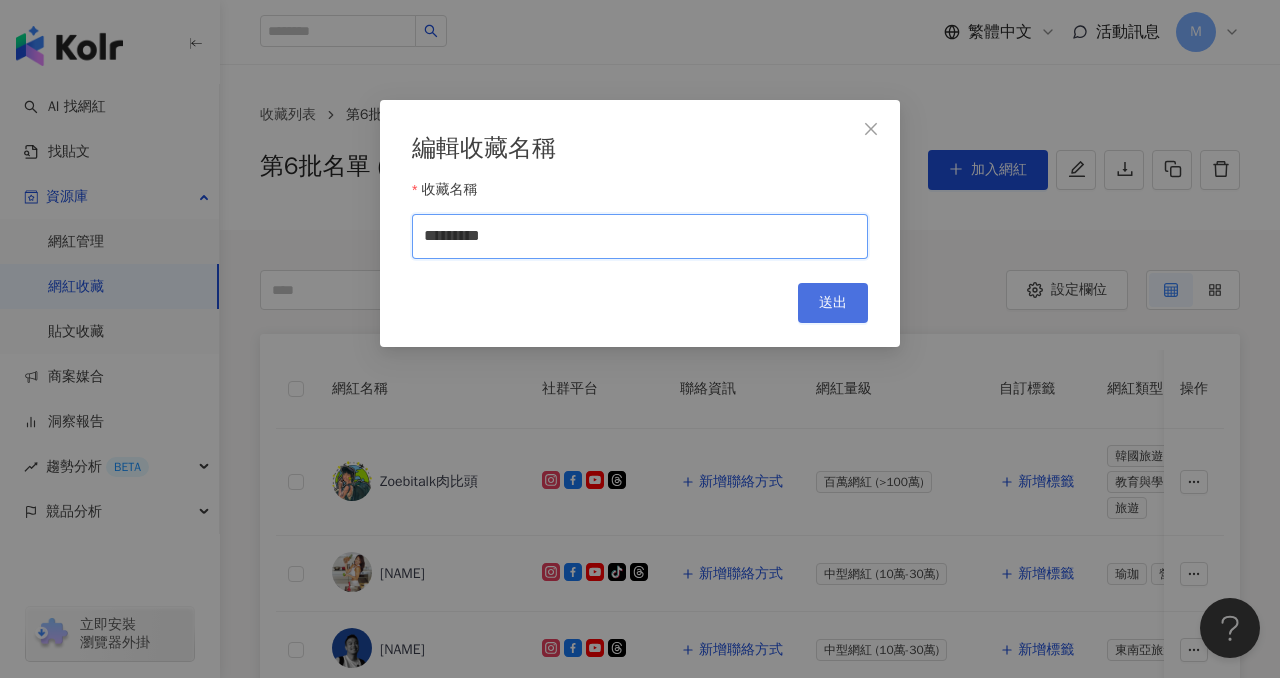 type on "*********" 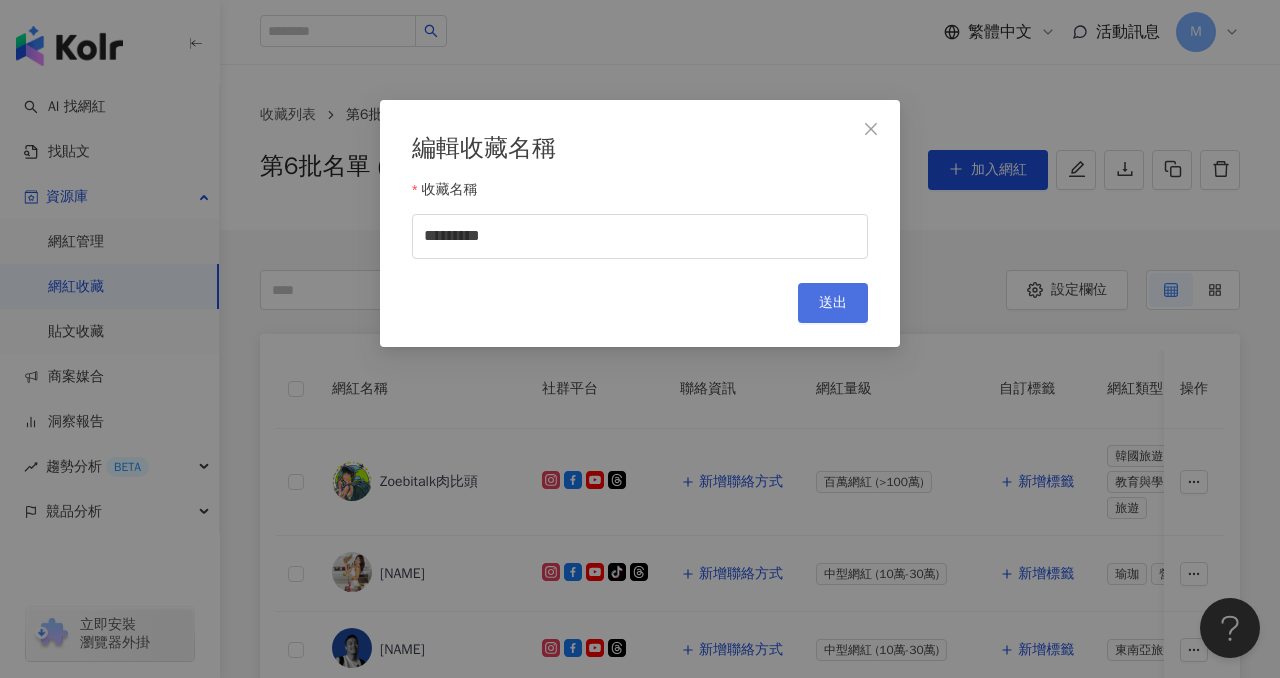 click on "送出" at bounding box center [833, 303] 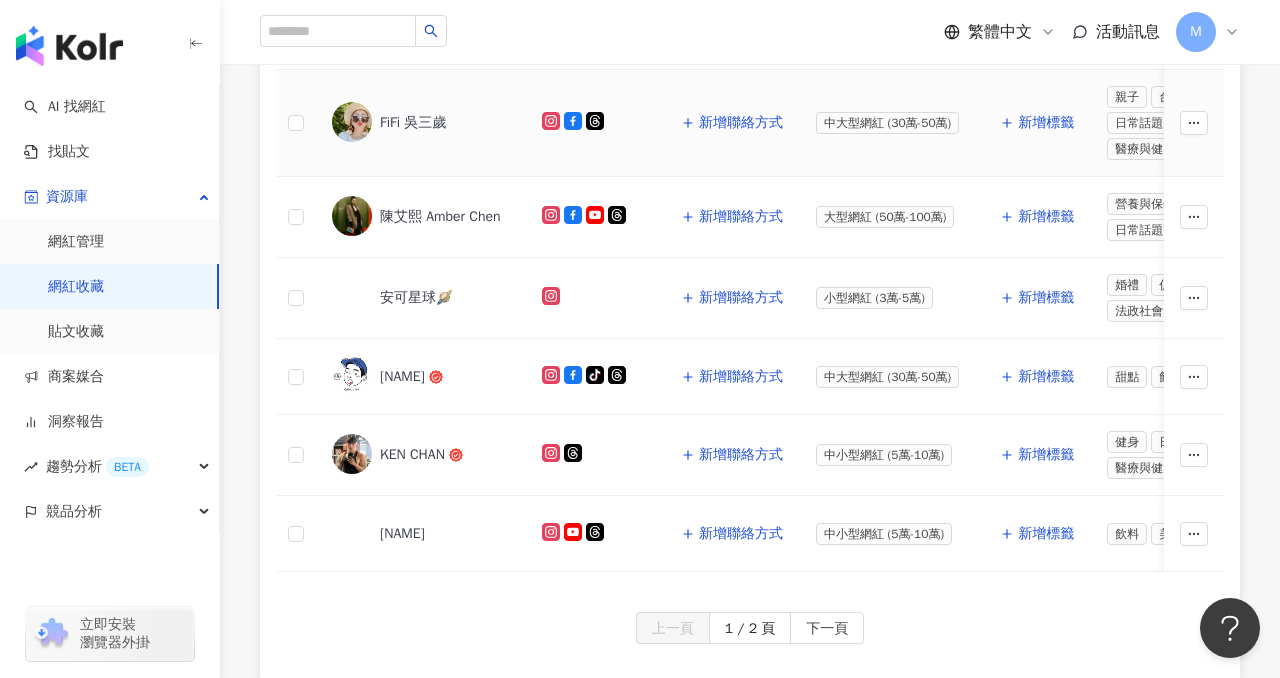 scroll, scrollTop: 970, scrollLeft: 0, axis: vertical 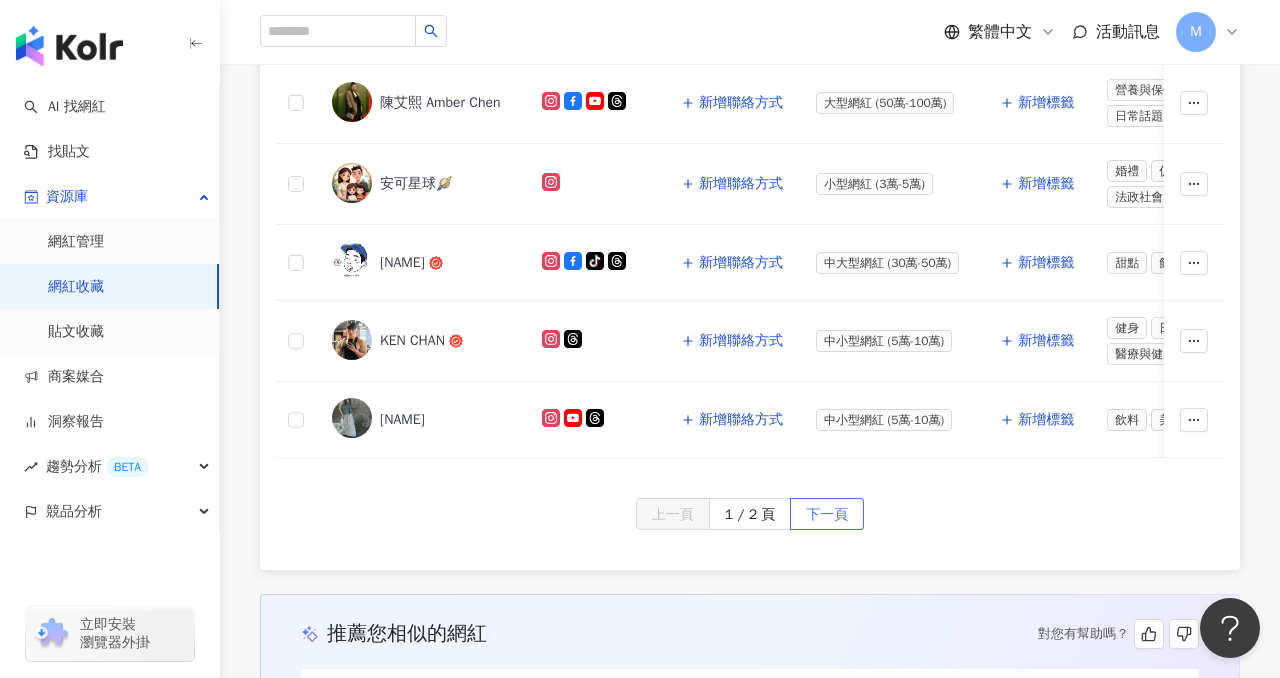 click on "下一頁" at bounding box center (827, 515) 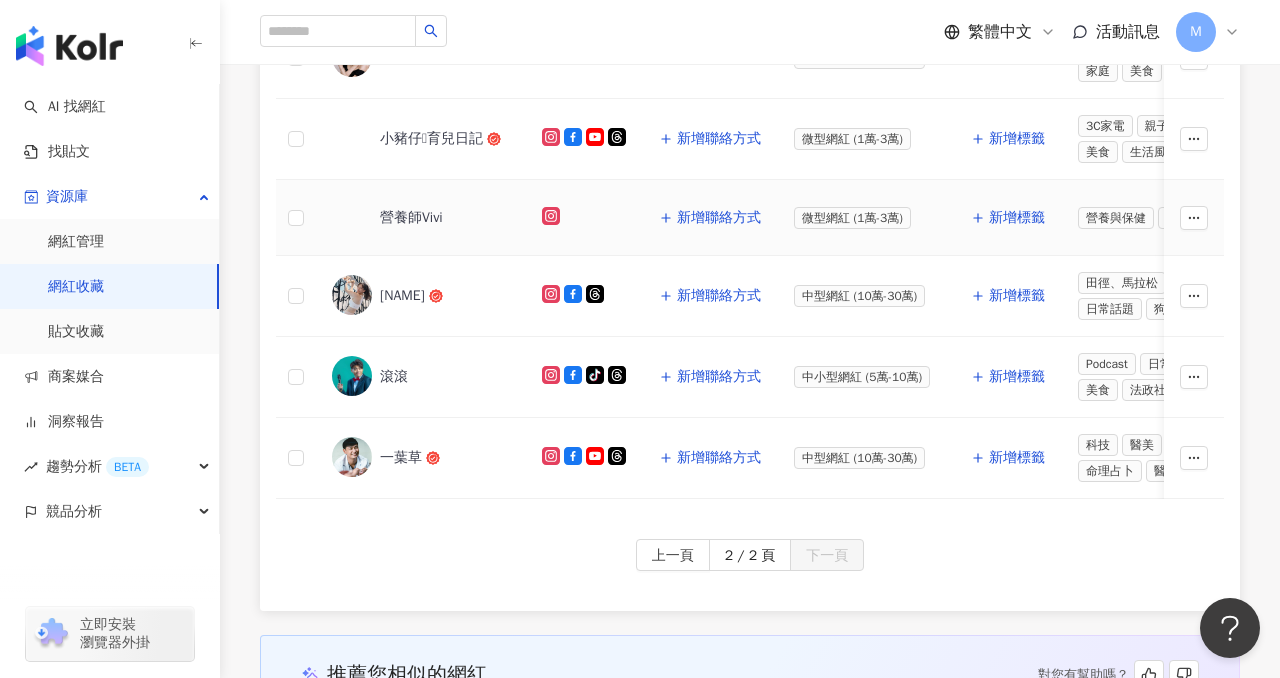 scroll, scrollTop: 573, scrollLeft: 0, axis: vertical 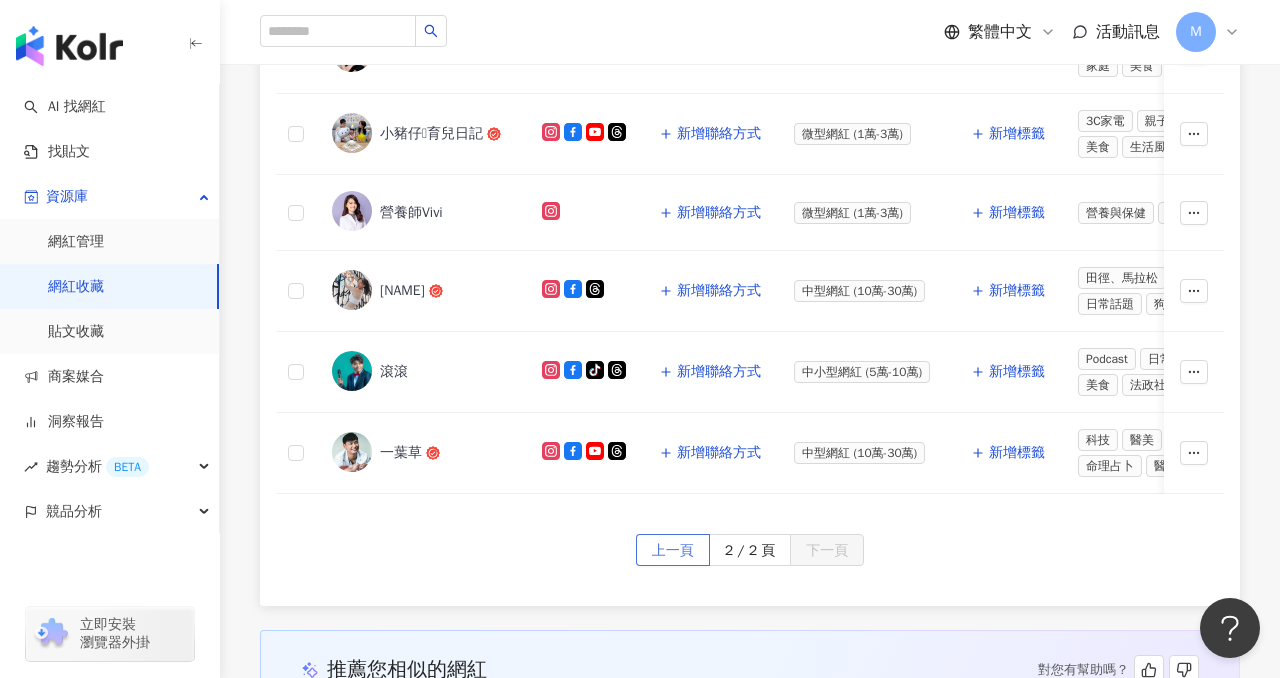 click on "上一頁" at bounding box center (673, 551) 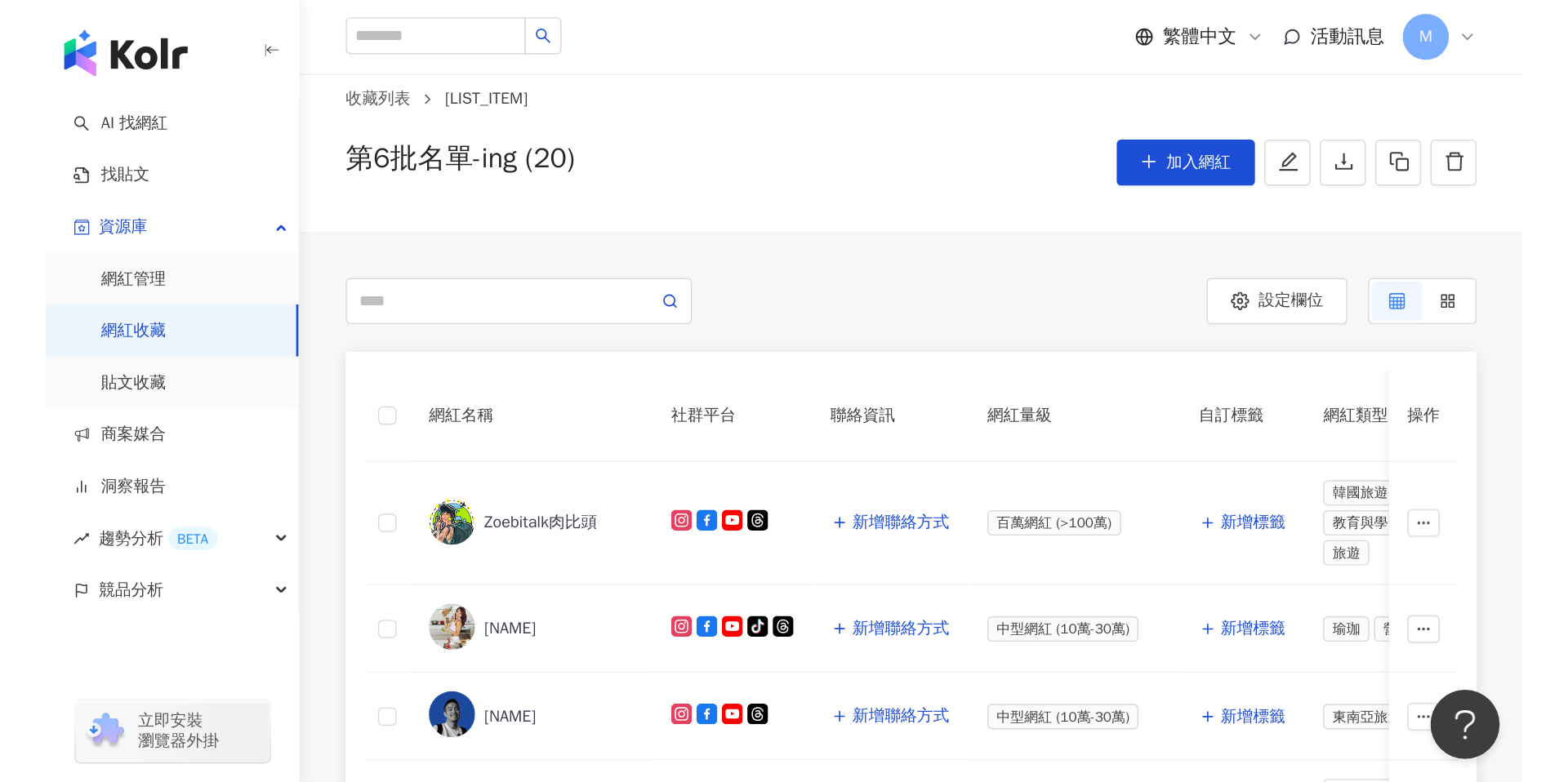 scroll, scrollTop: 0, scrollLeft: 0, axis: both 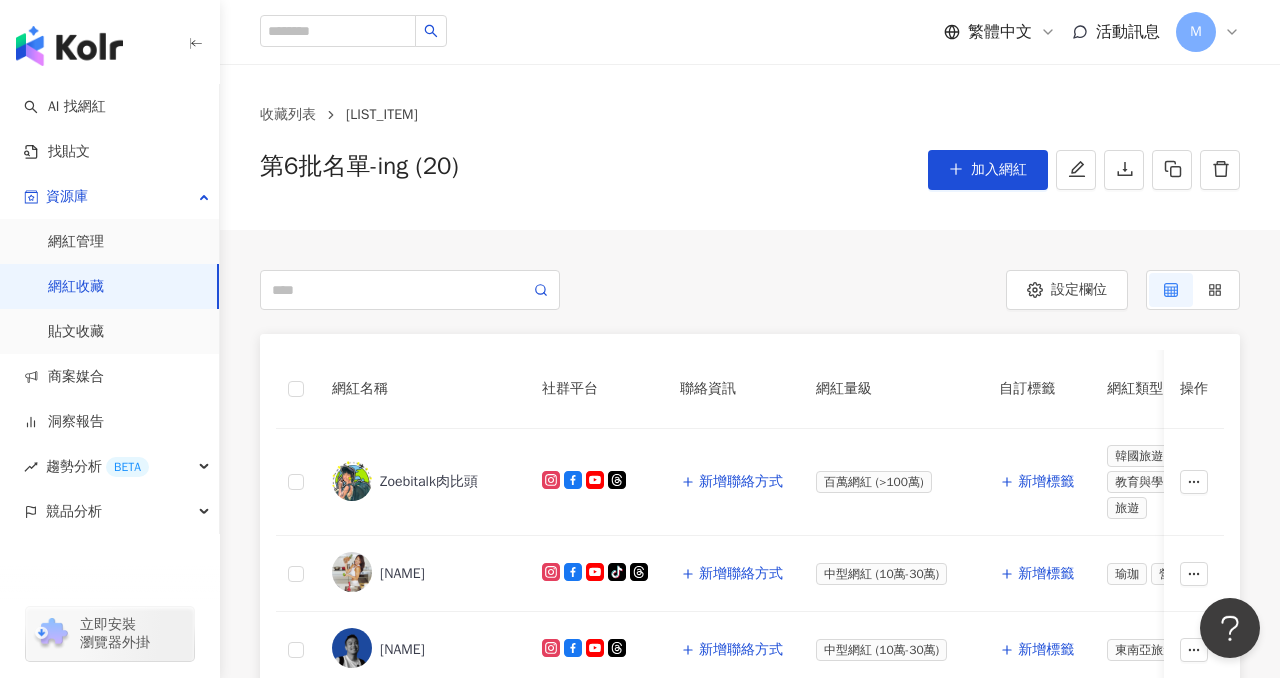 click on "收藏列表 第6批名單-ing 第6批名單-ing (20) 加入網紅" at bounding box center (750, 147) 